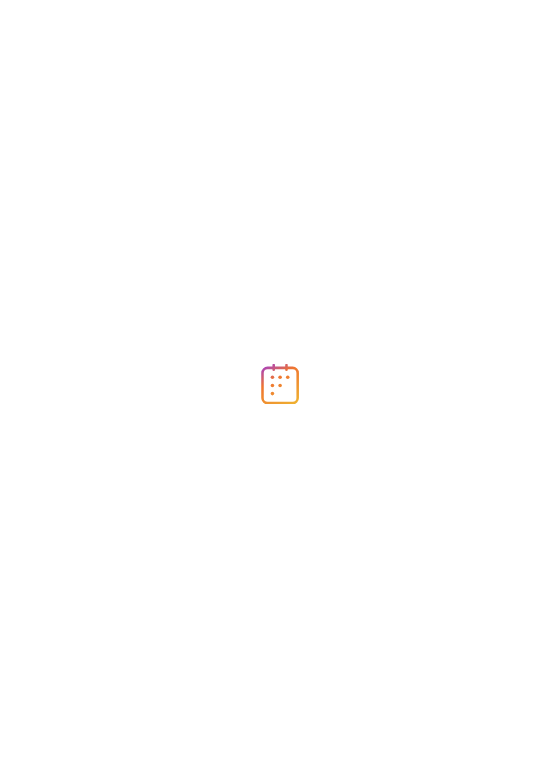 scroll, scrollTop: 0, scrollLeft: 0, axis: both 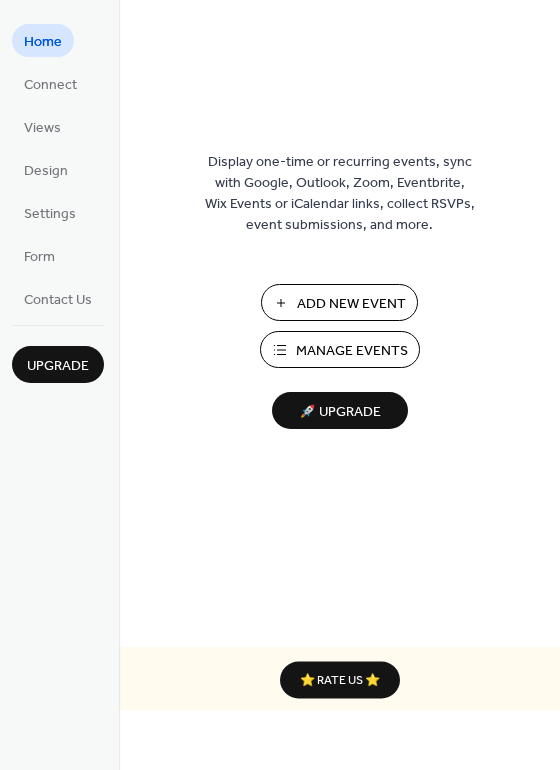 click on "Add New Event" at bounding box center (351, 304) 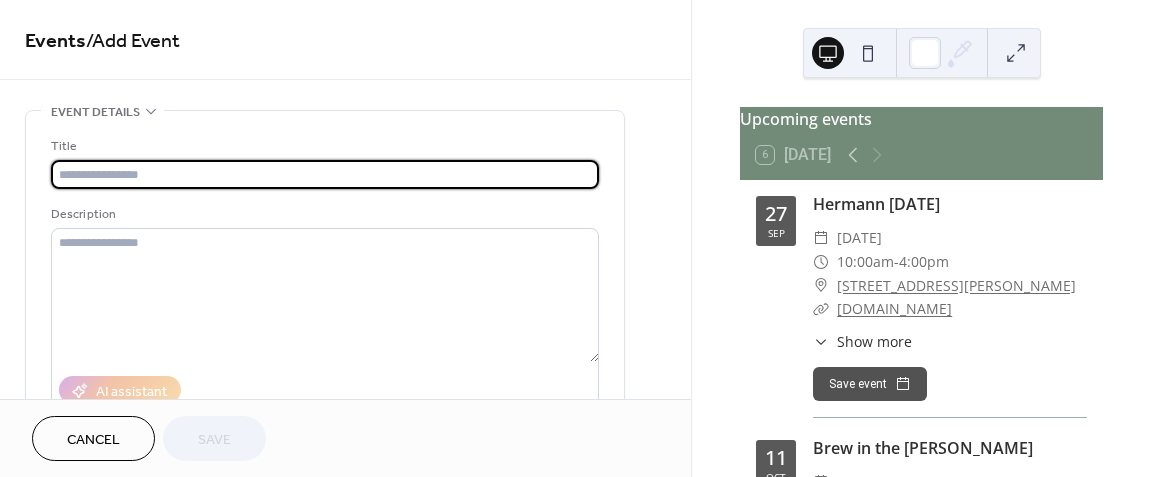scroll, scrollTop: 0, scrollLeft: 0, axis: both 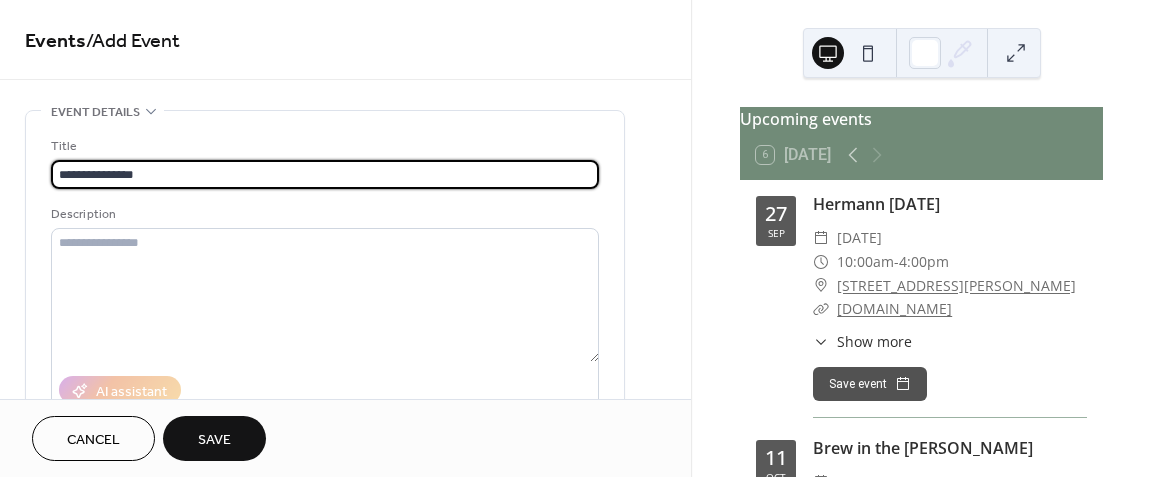 type on "**********" 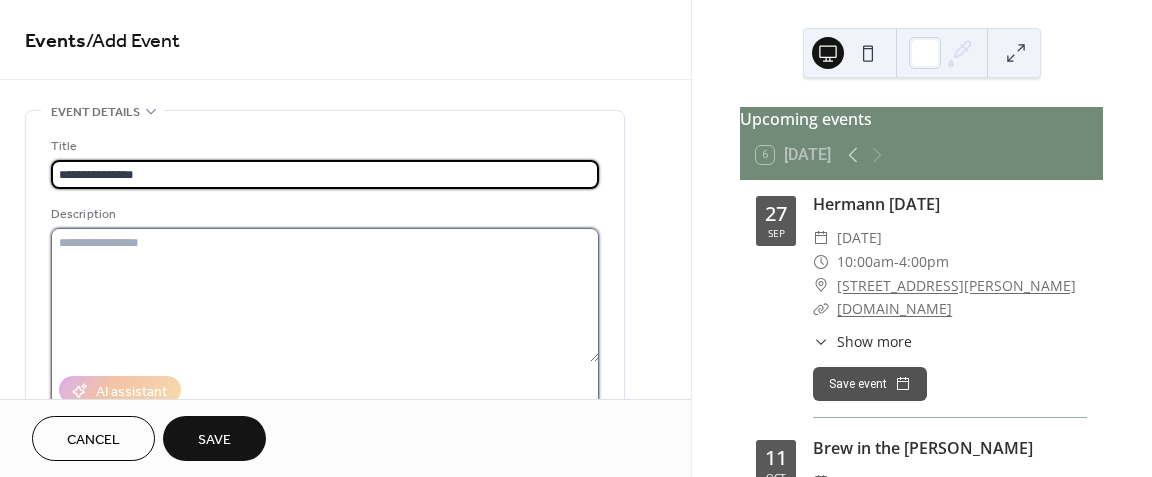 click at bounding box center [325, 295] 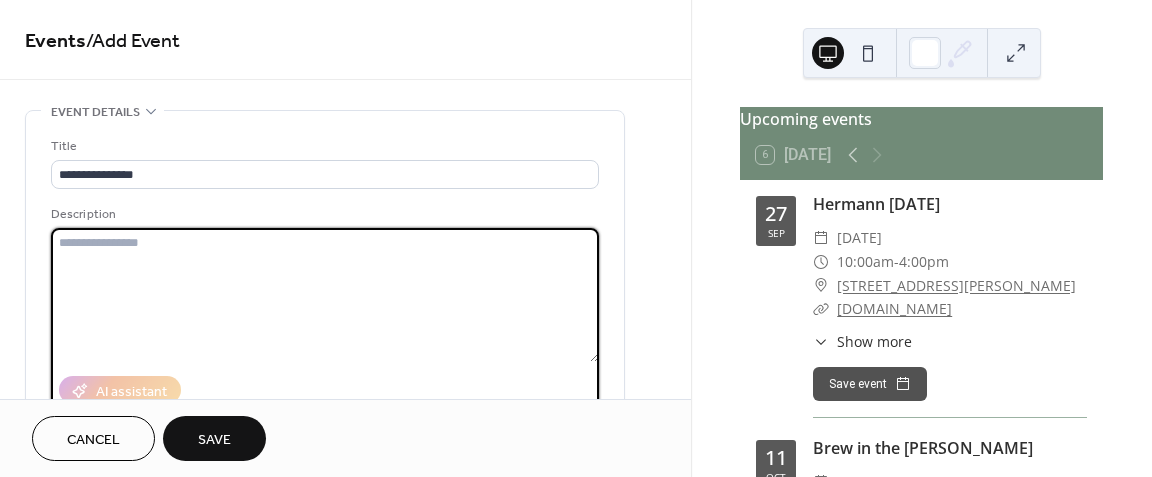 paste on "**********" 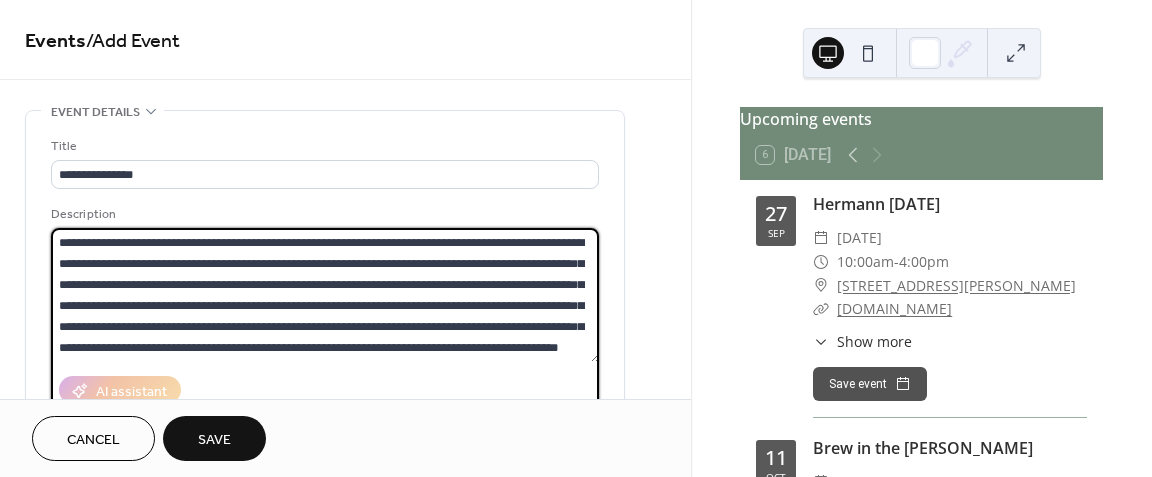 scroll, scrollTop: 20, scrollLeft: 0, axis: vertical 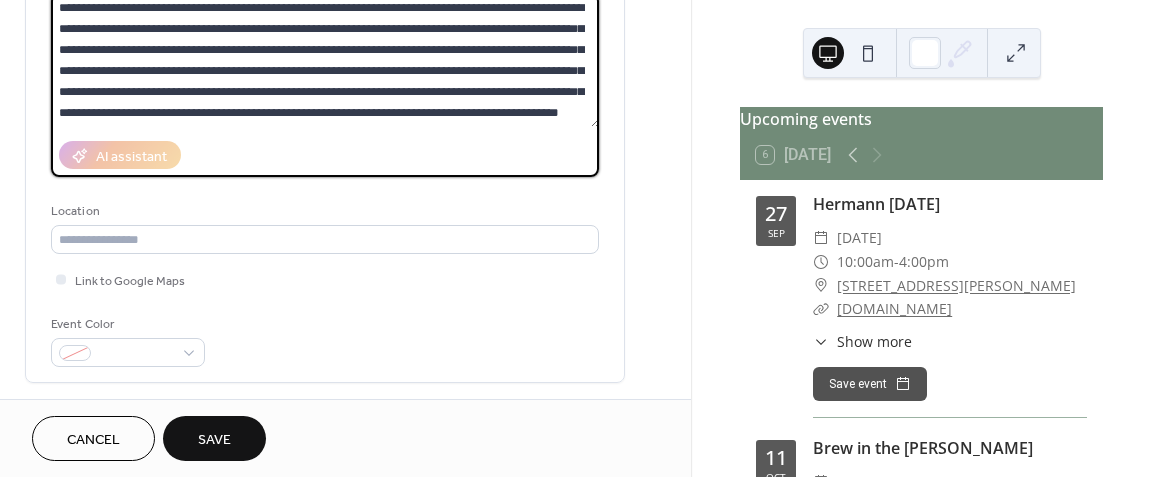 type on "**********" 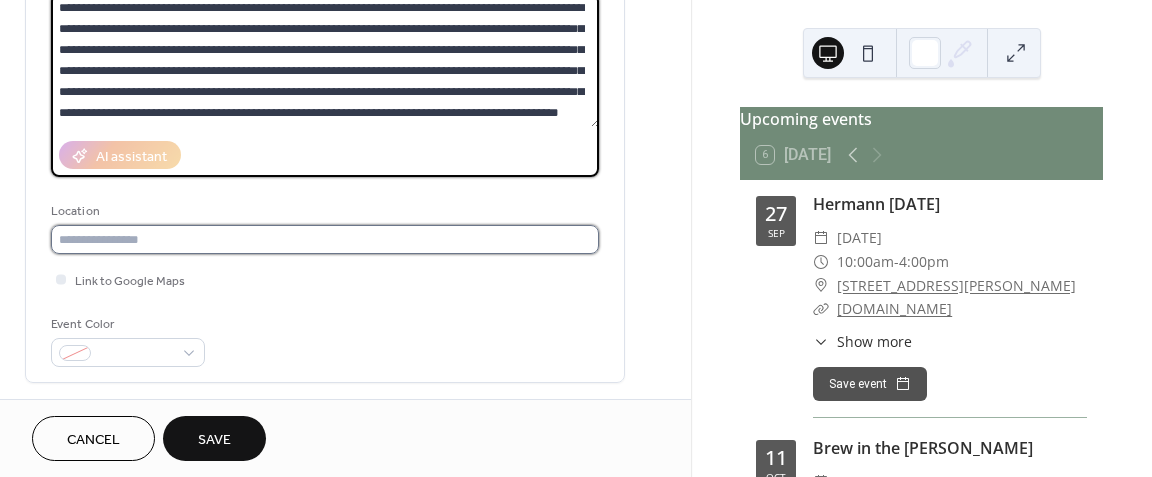 click at bounding box center (325, 239) 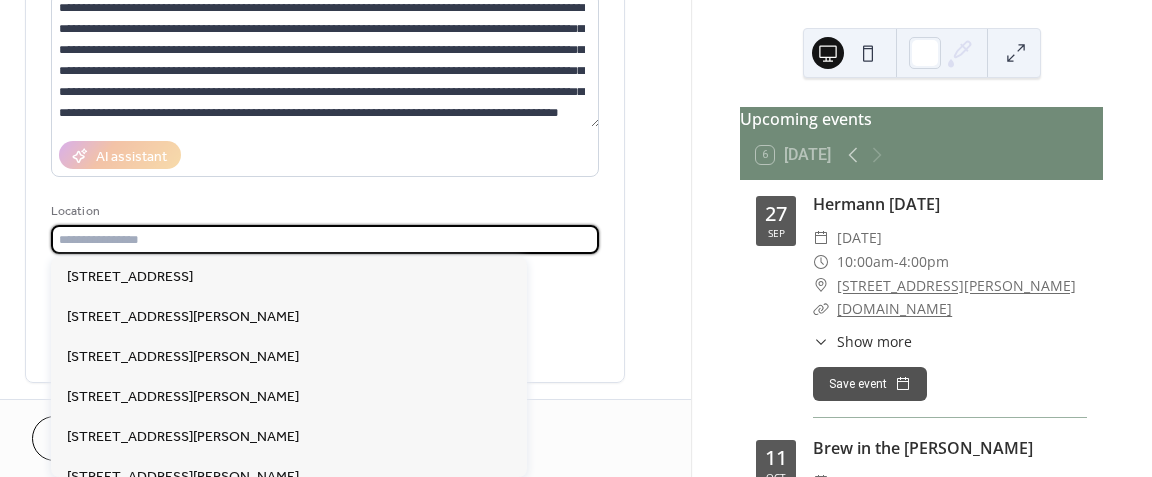 paste on "**********" 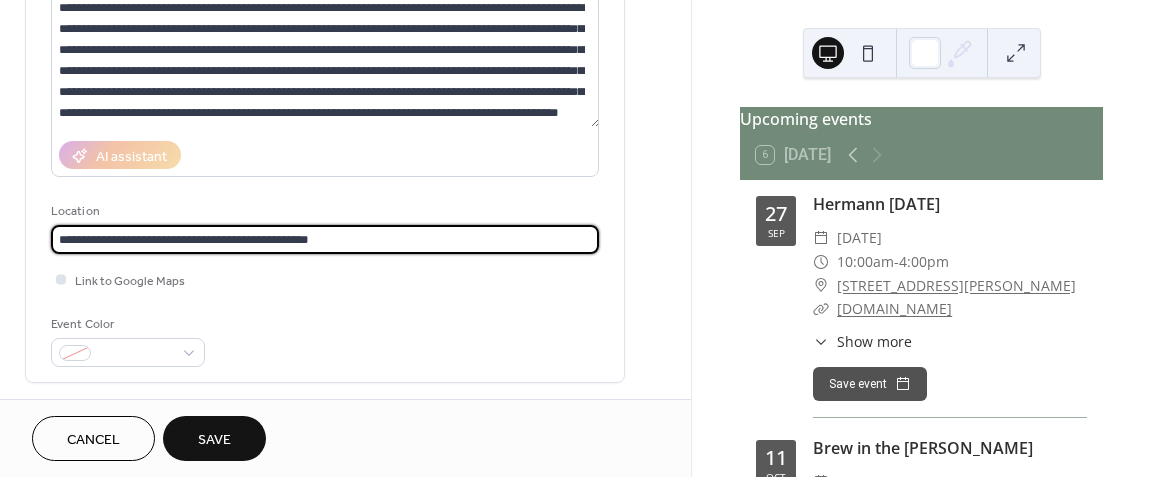 type on "**********" 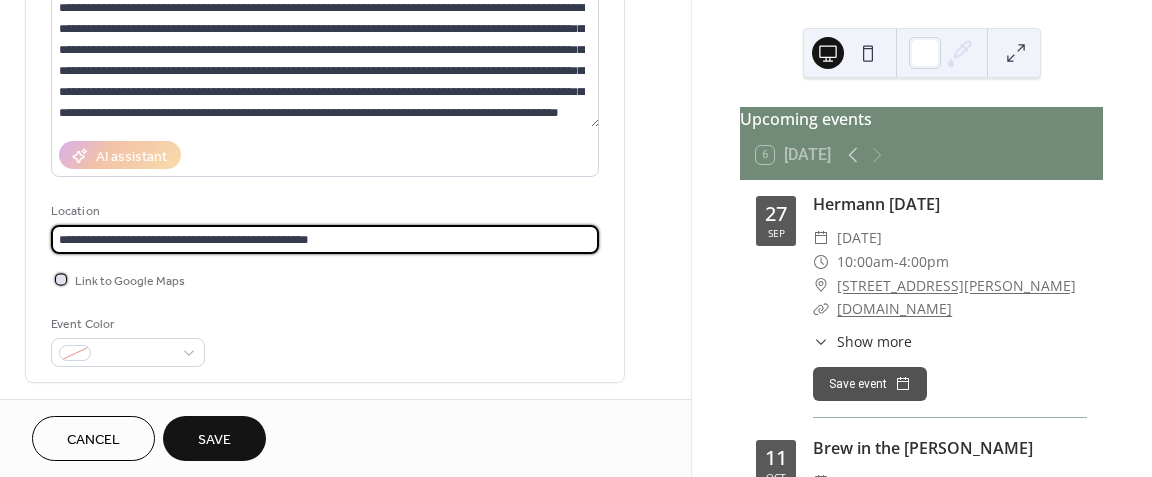 click at bounding box center (61, 279) 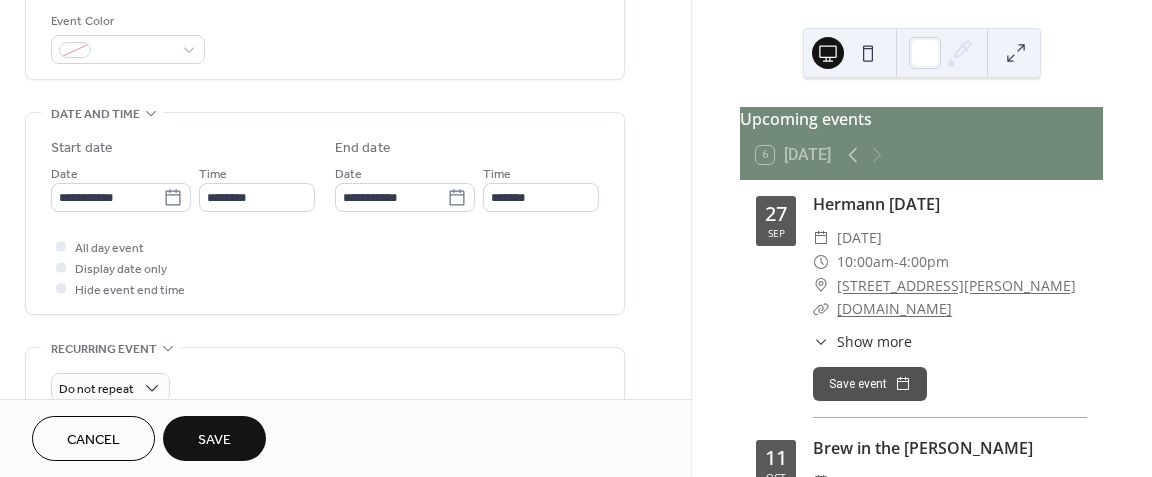 scroll, scrollTop: 546, scrollLeft: 0, axis: vertical 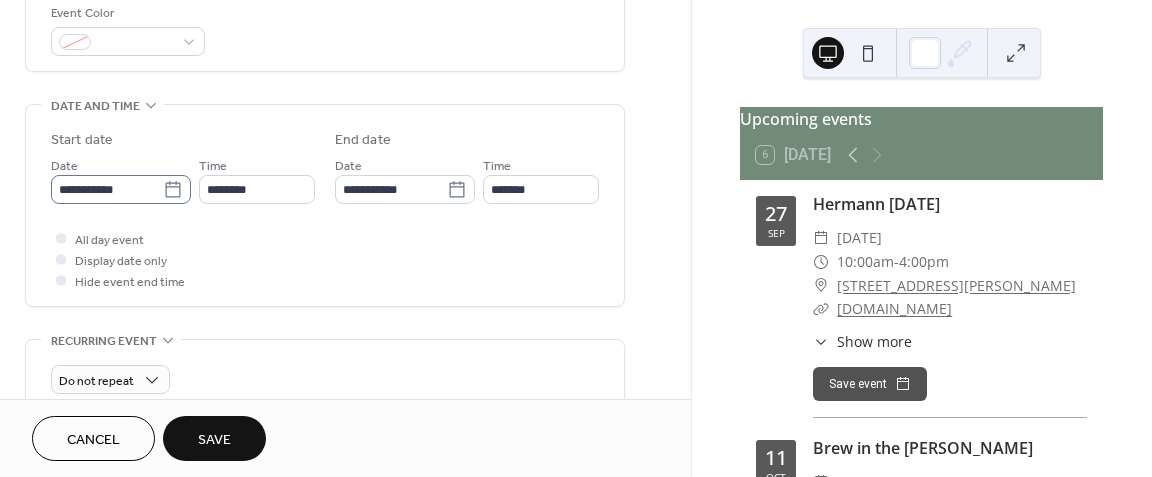 click 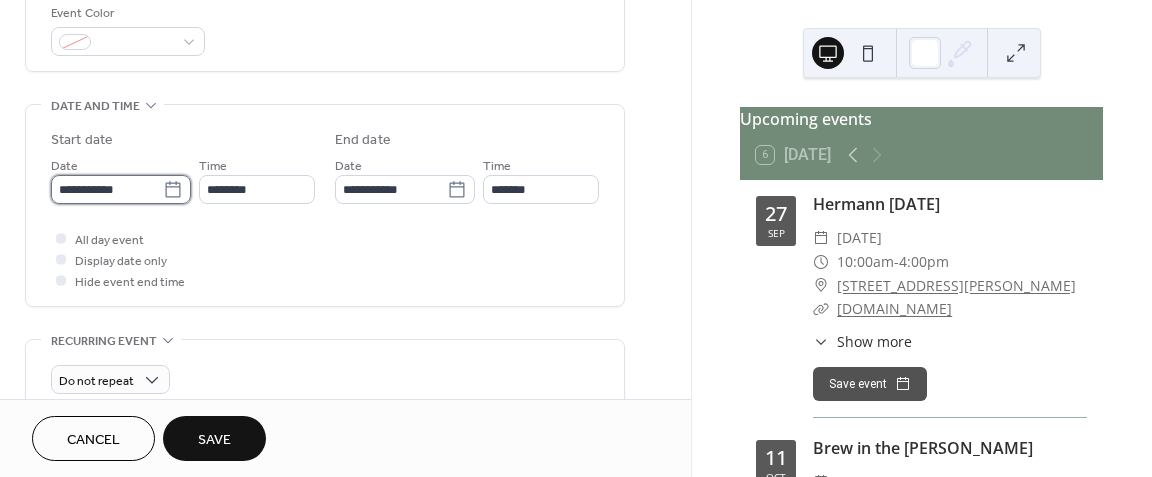 click on "**********" at bounding box center (107, 189) 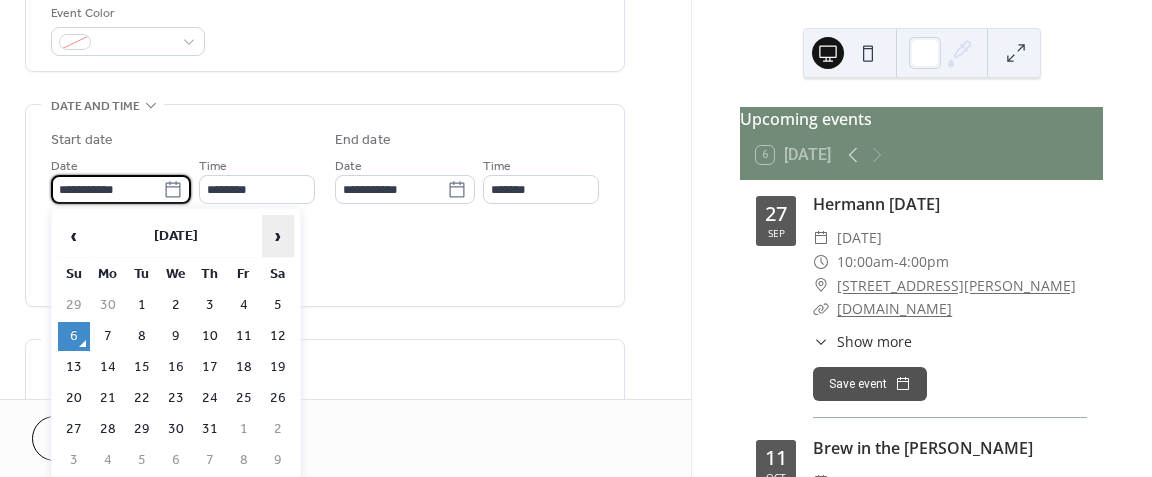 click on "›" at bounding box center [278, 236] 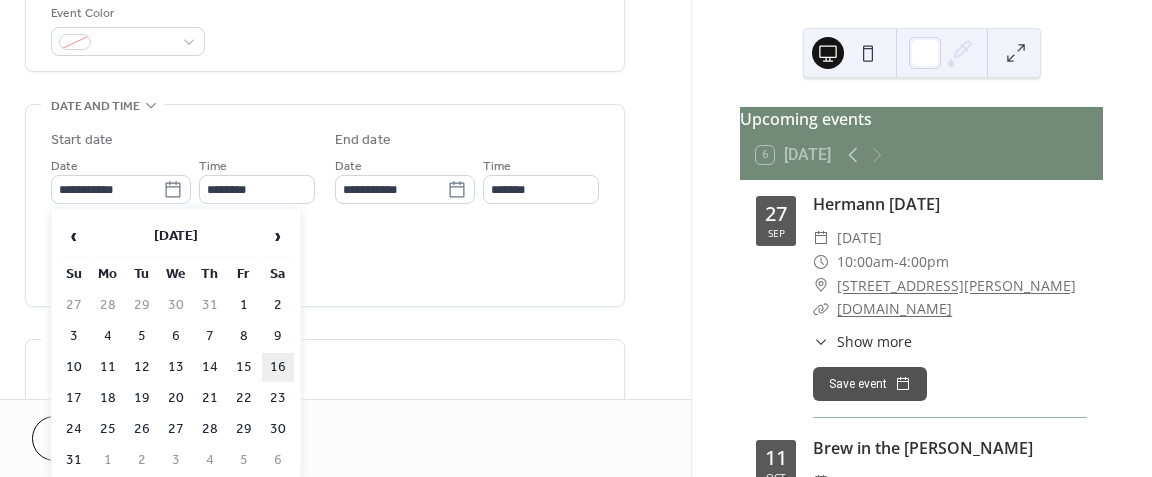 click on "16" at bounding box center [278, 367] 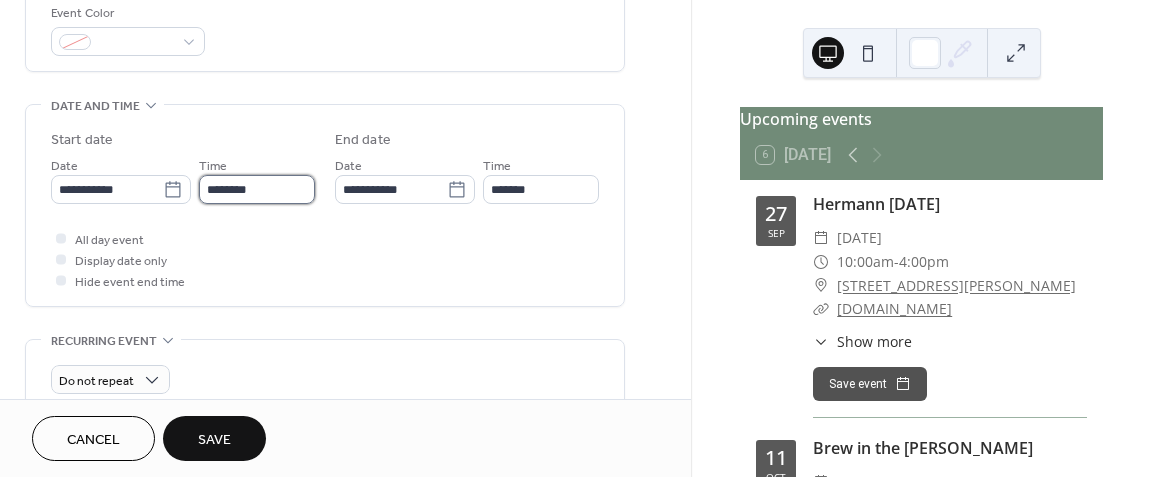 click on "********" at bounding box center [257, 189] 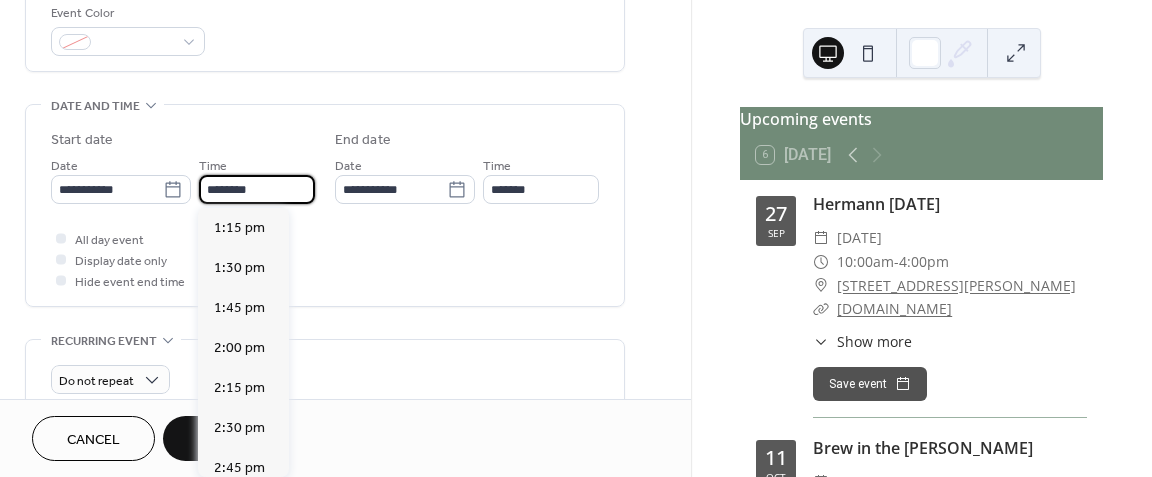 scroll, scrollTop: 2124, scrollLeft: 0, axis: vertical 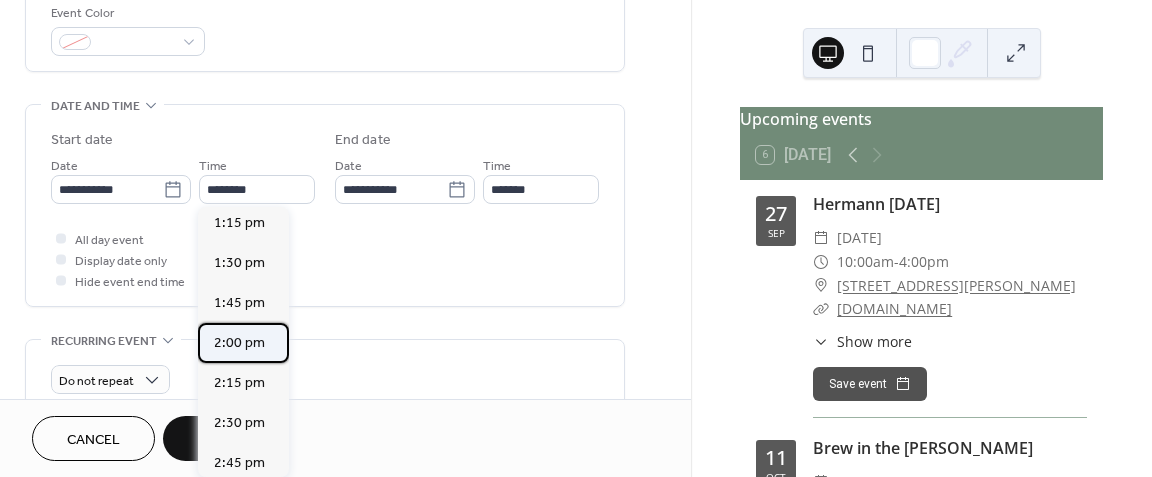 click on "2:00 pm" at bounding box center (239, 343) 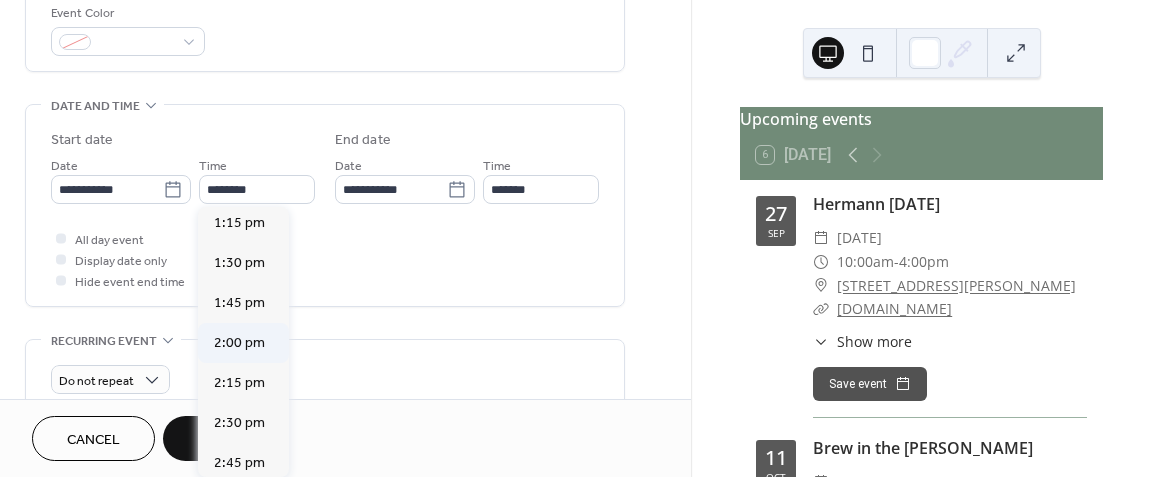 type on "*******" 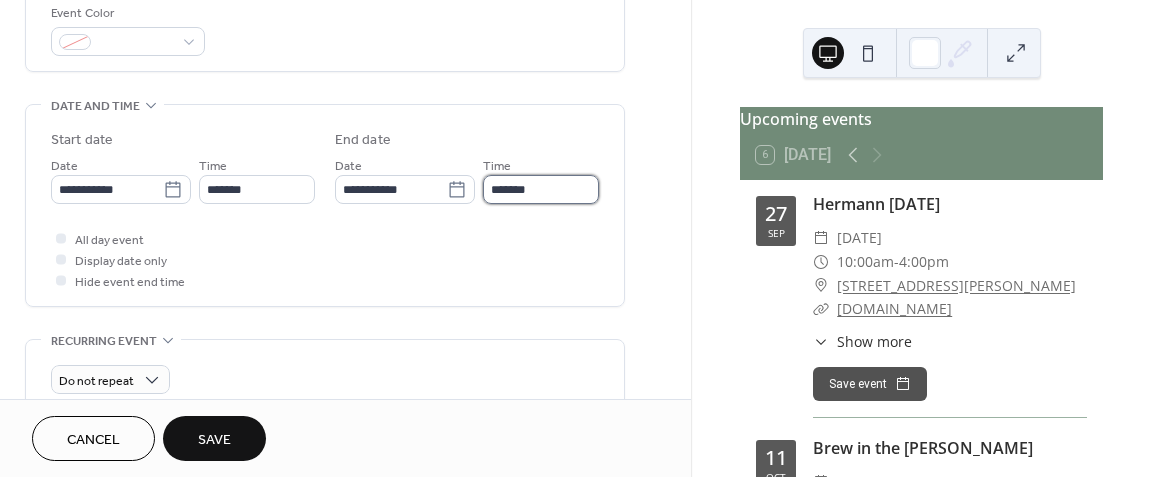 click on "*******" at bounding box center (541, 189) 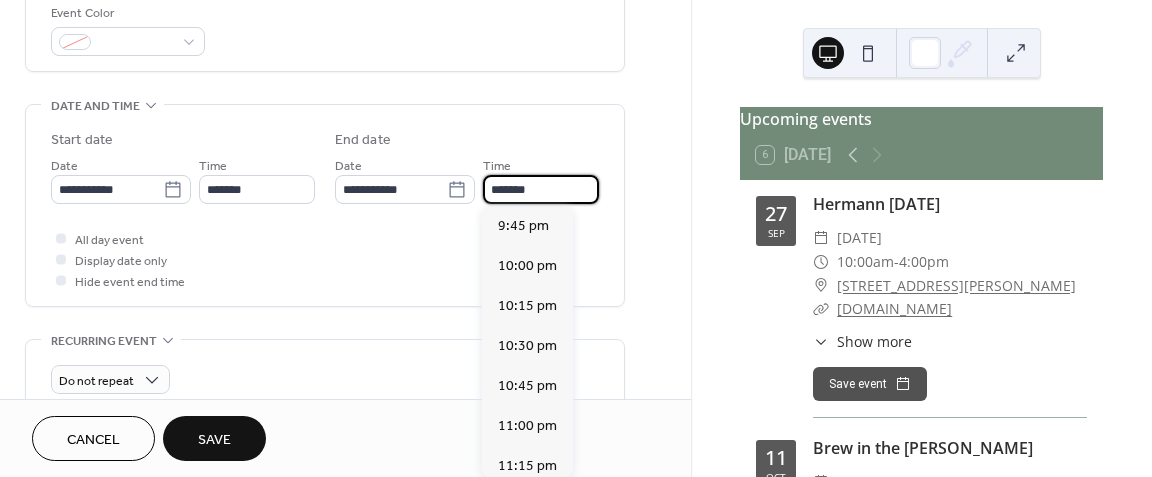 scroll, scrollTop: 1204, scrollLeft: 0, axis: vertical 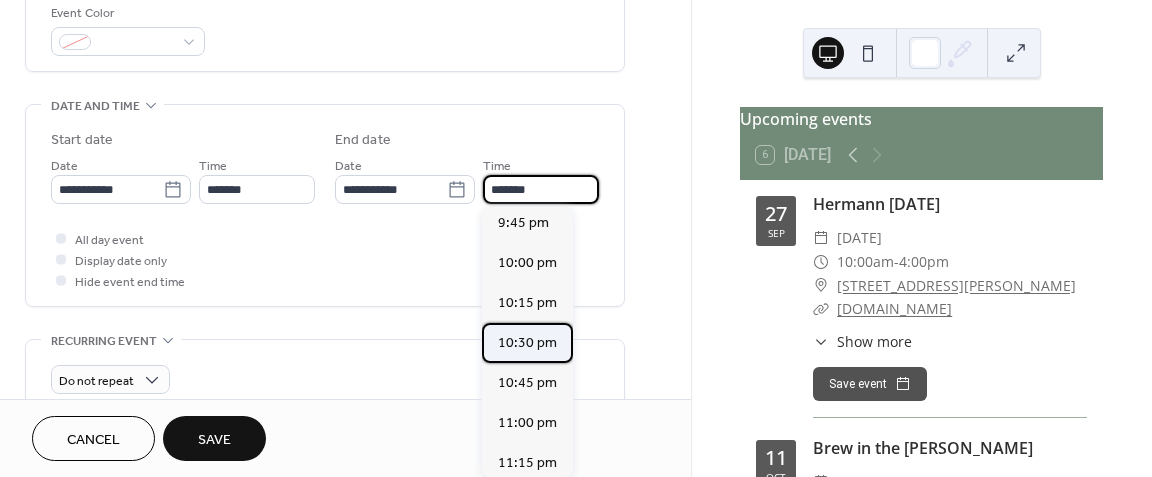 click on "10:30 pm" at bounding box center [527, 343] 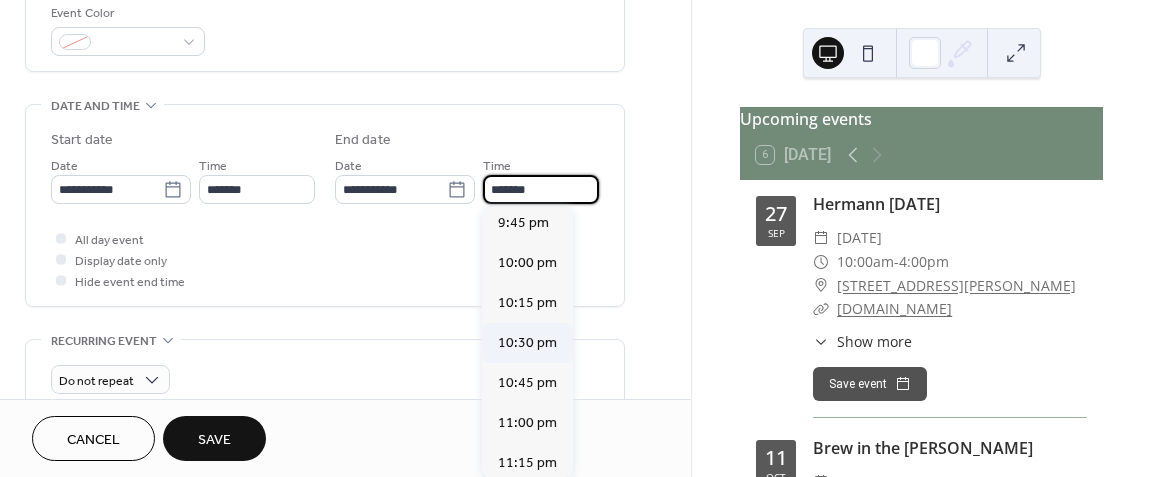 type on "********" 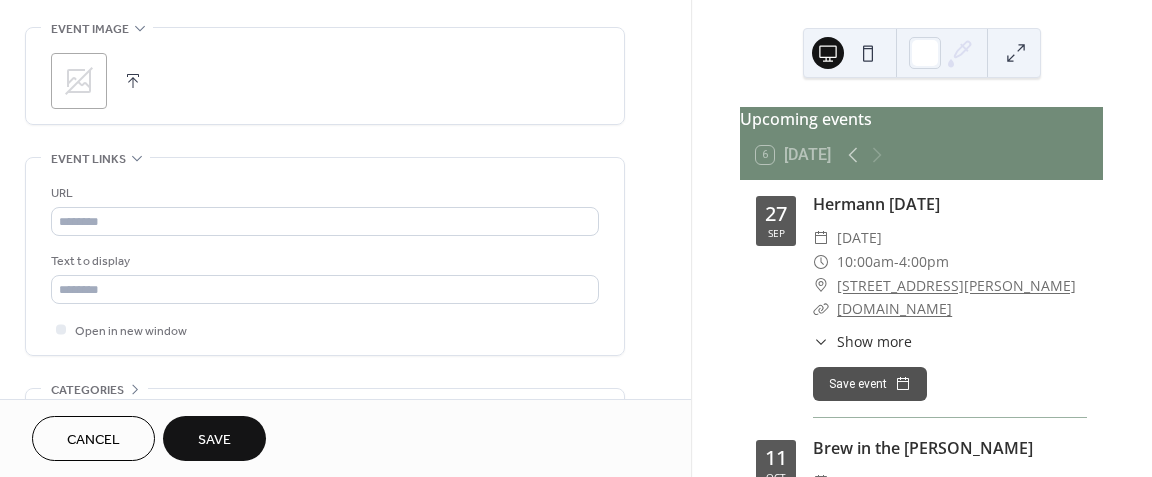 scroll, scrollTop: 962, scrollLeft: 0, axis: vertical 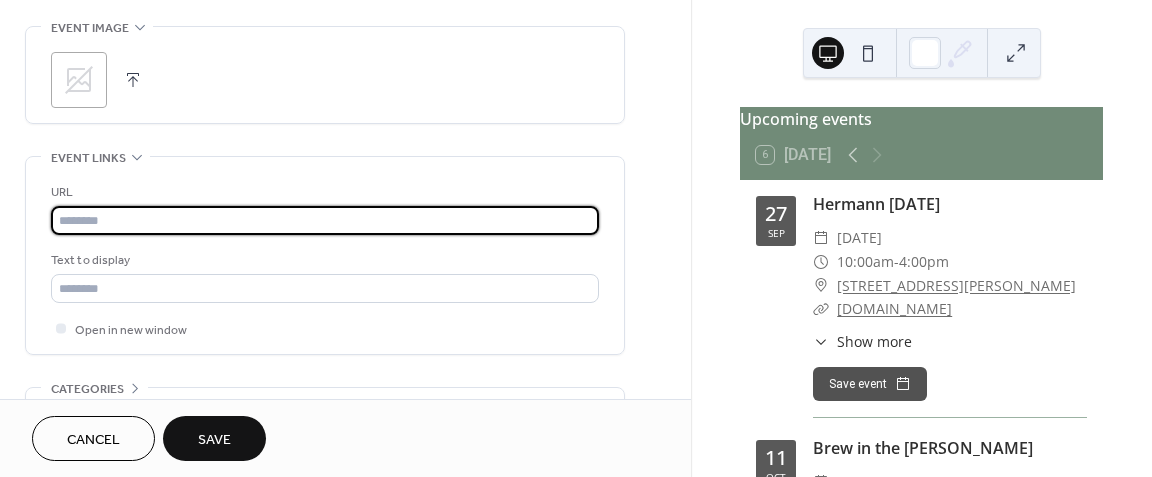 click at bounding box center (325, 220) 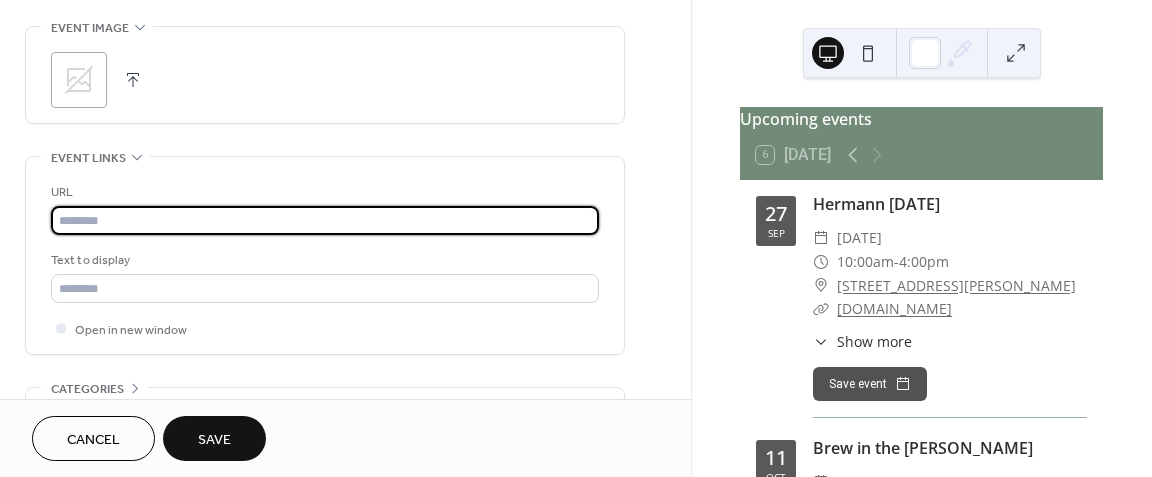paste on "**********" 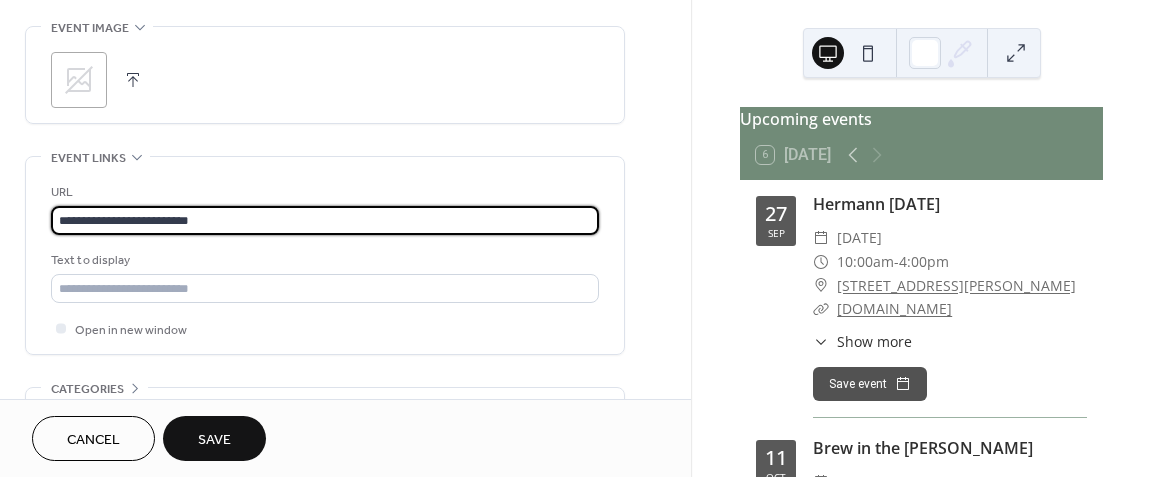 type on "**********" 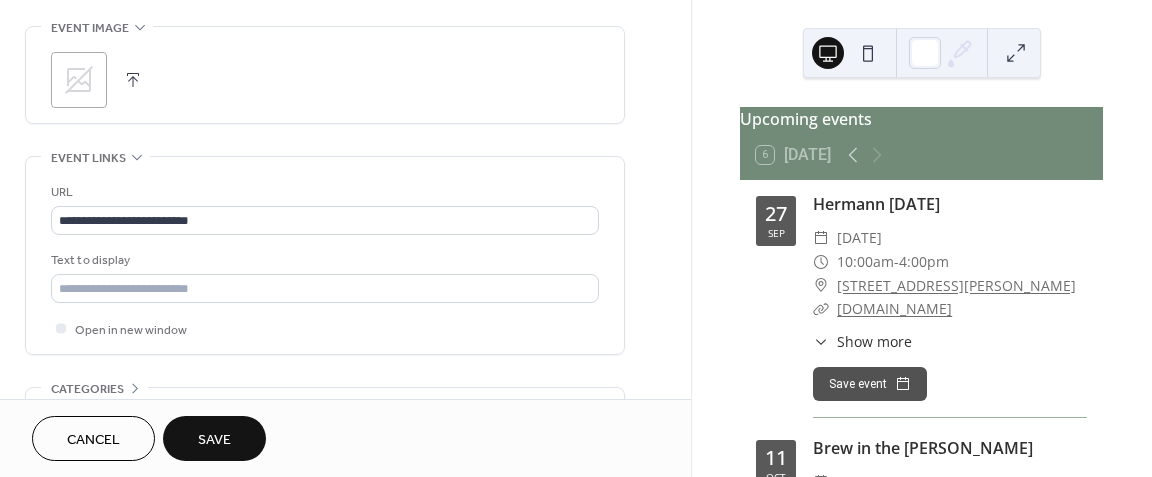 click on "**********" at bounding box center (325, 255) 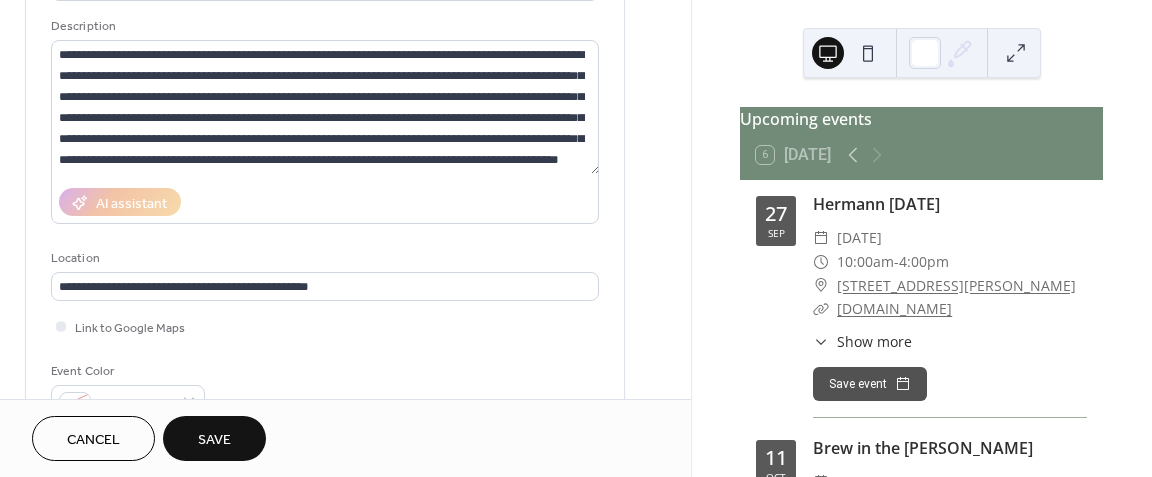 scroll, scrollTop: 104, scrollLeft: 0, axis: vertical 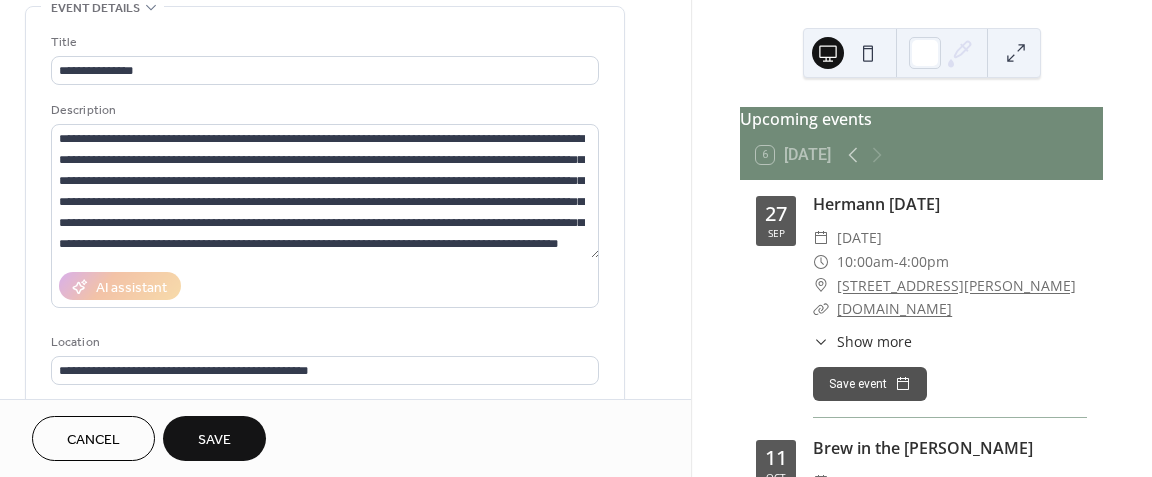 click on "Save" at bounding box center [214, 440] 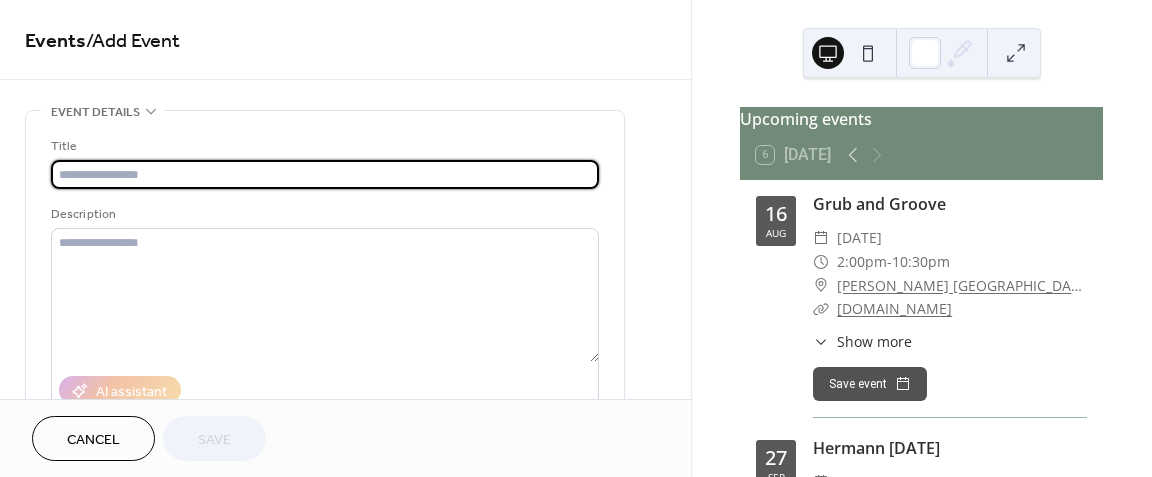 scroll, scrollTop: 0, scrollLeft: 0, axis: both 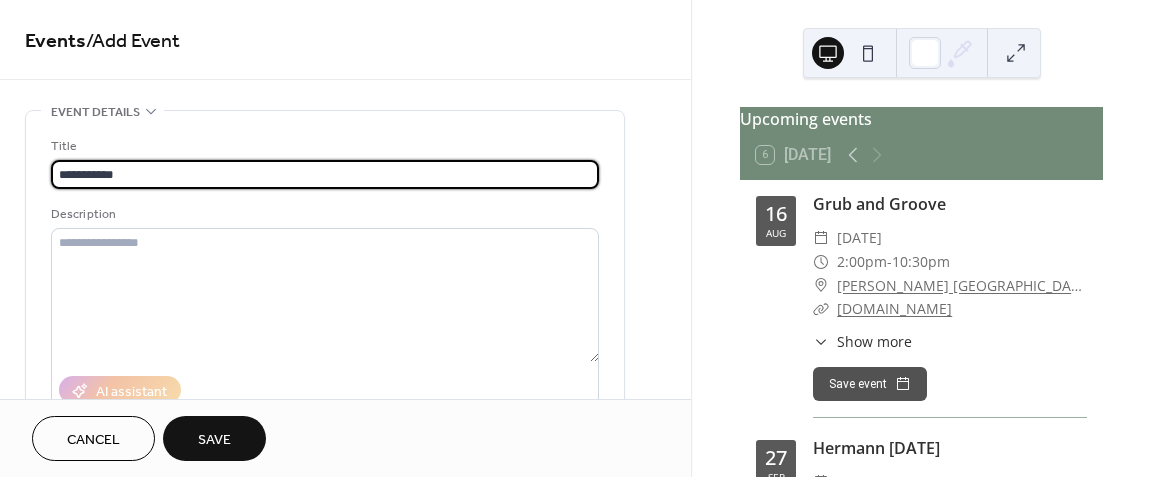 type on "**********" 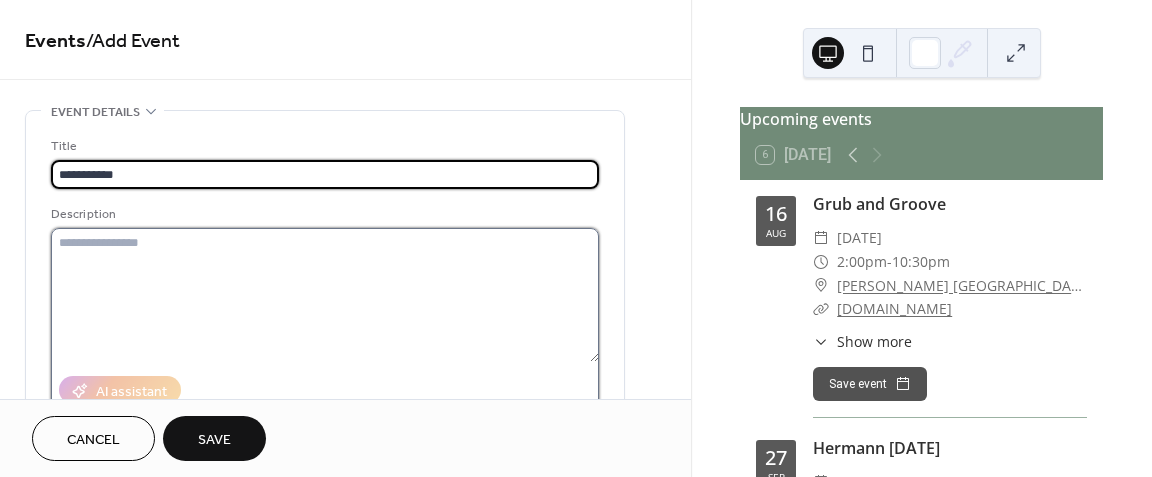 click at bounding box center [325, 295] 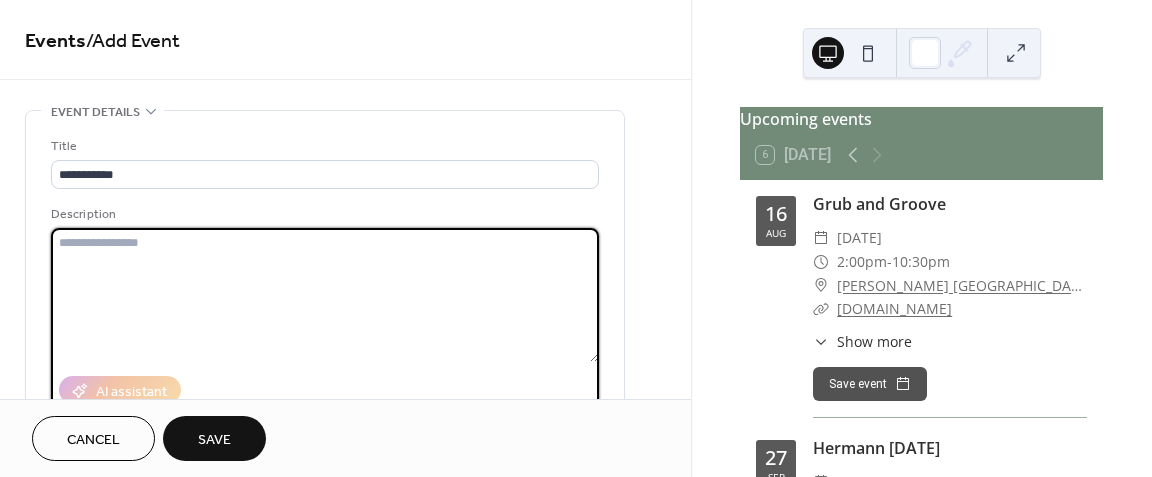 paste on "**********" 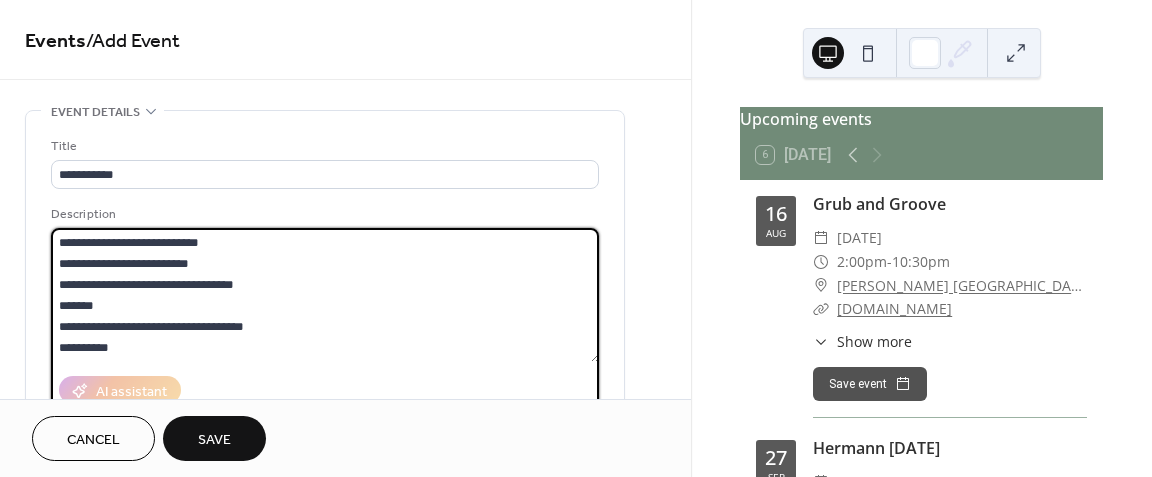 scroll, scrollTop: 39, scrollLeft: 0, axis: vertical 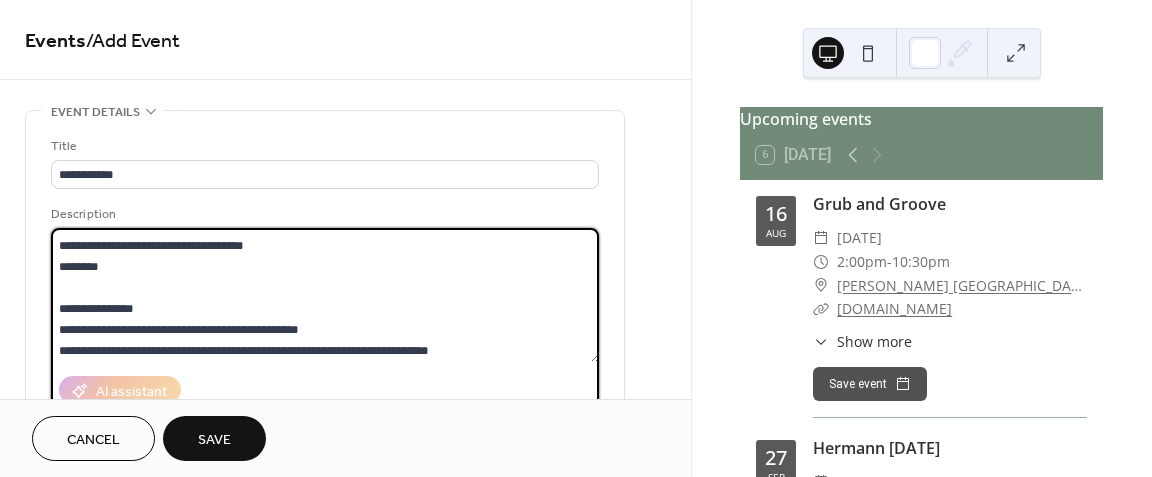 click on "**********" at bounding box center [325, 295] 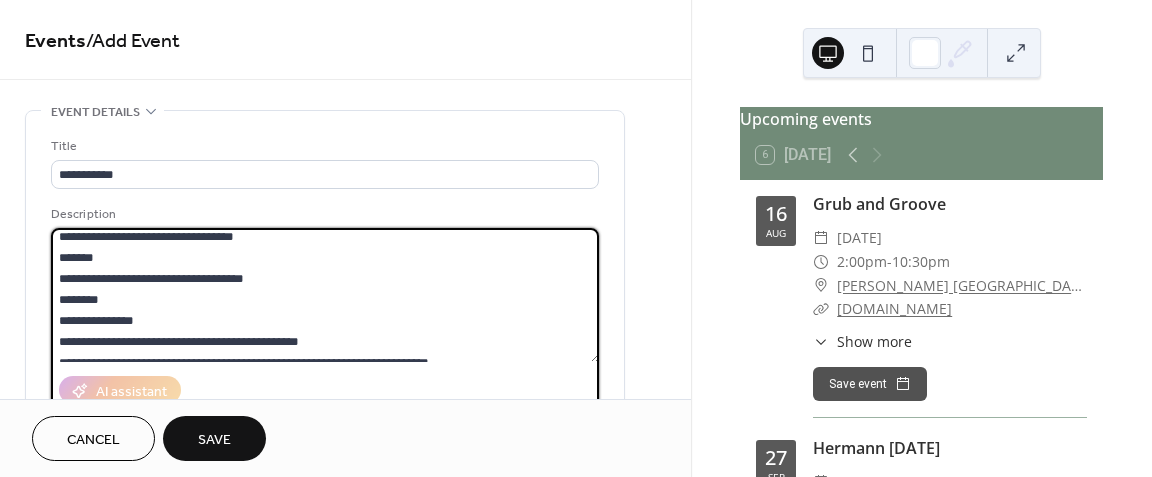 scroll, scrollTop: 62, scrollLeft: 0, axis: vertical 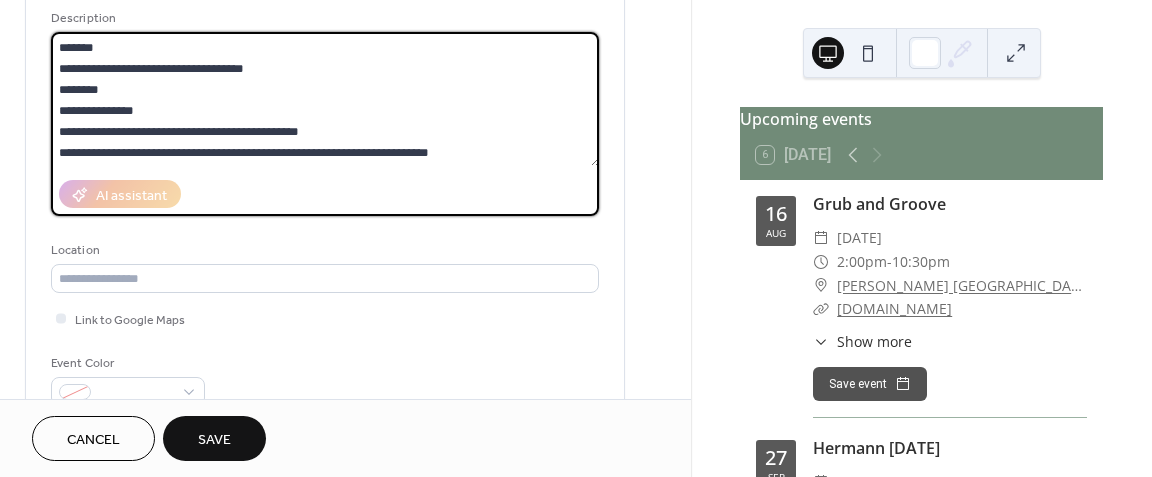 type on "**********" 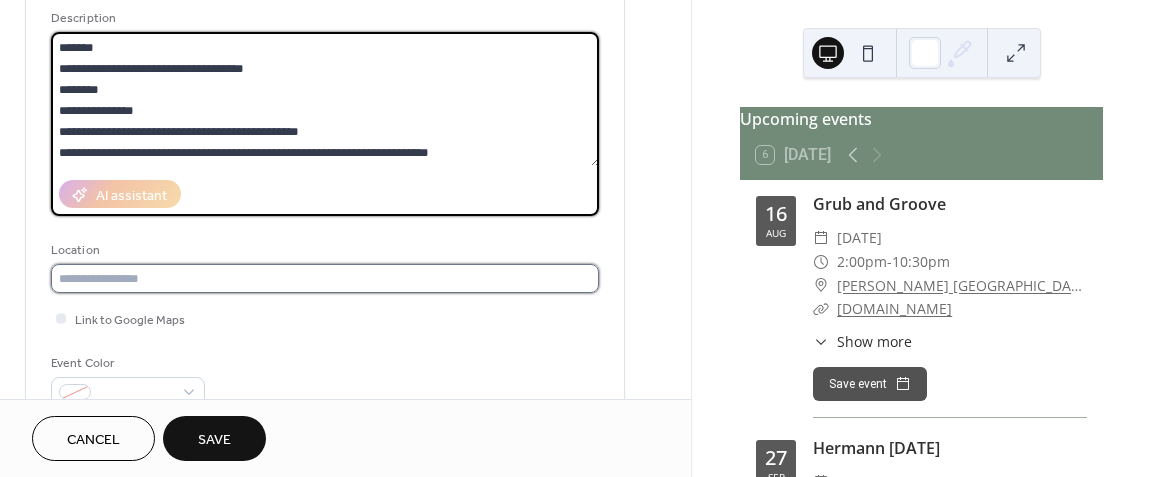 click at bounding box center (325, 278) 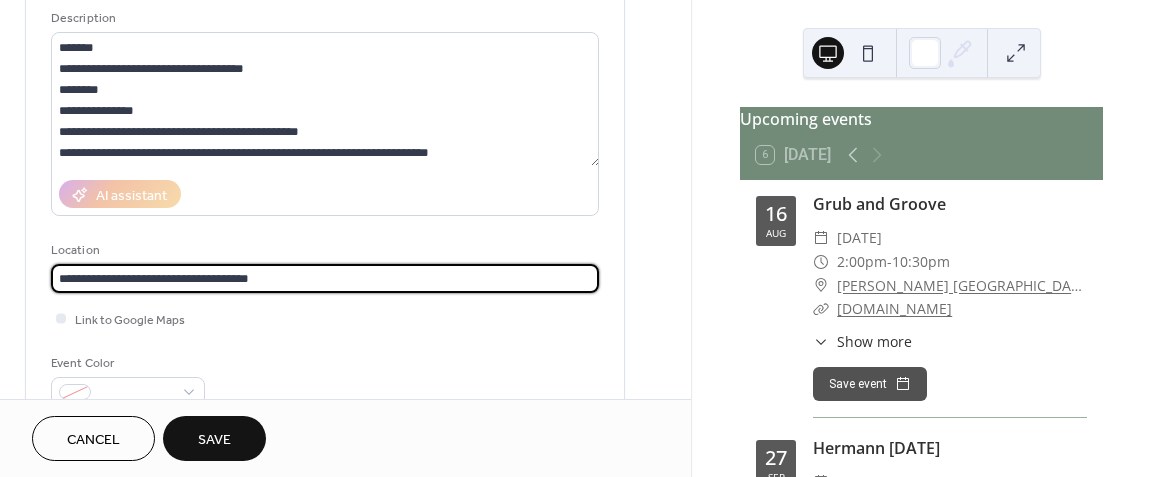 click on "**********" at bounding box center [325, 278] 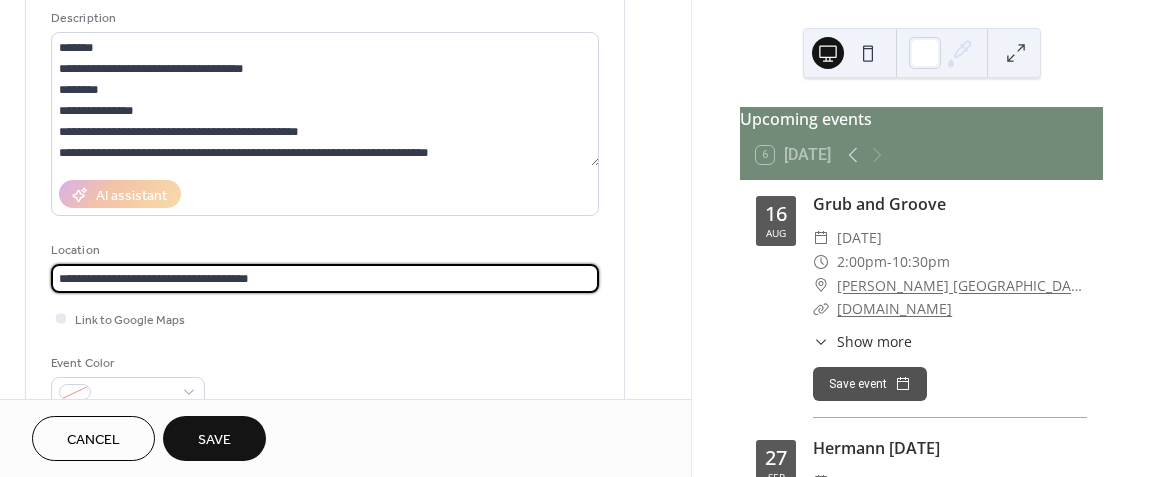 click on "**********" at bounding box center [325, 278] 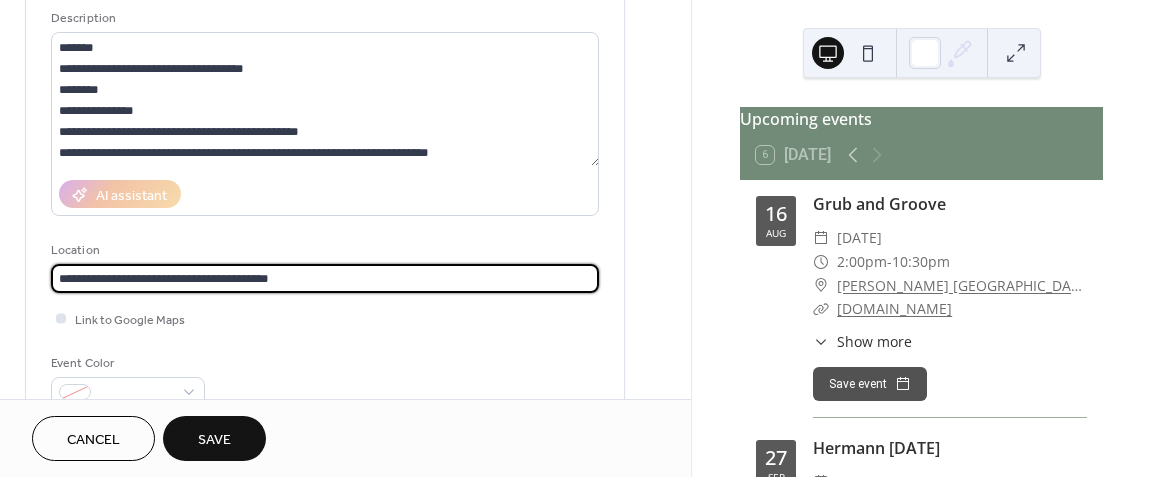 type on "**********" 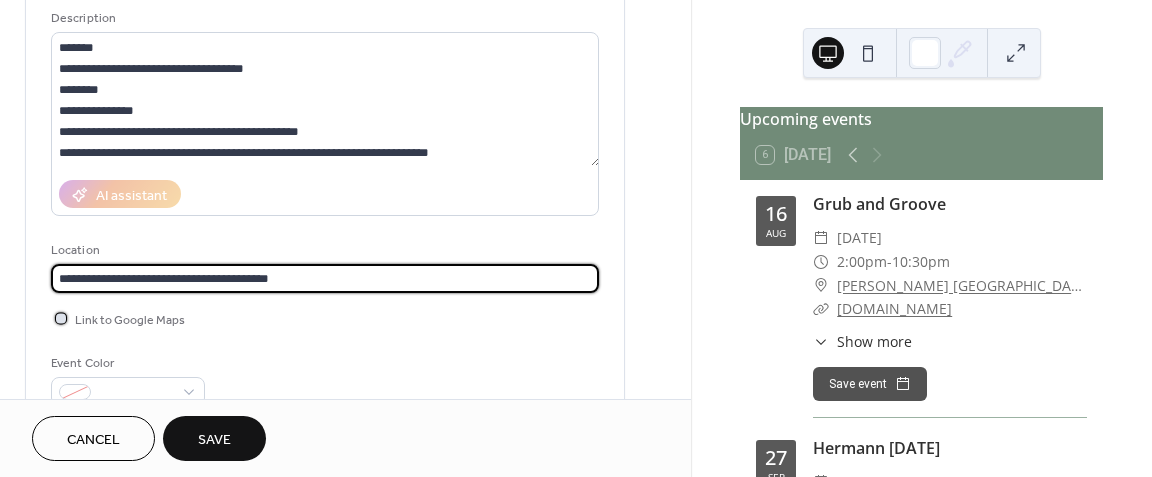 click at bounding box center (61, 318) 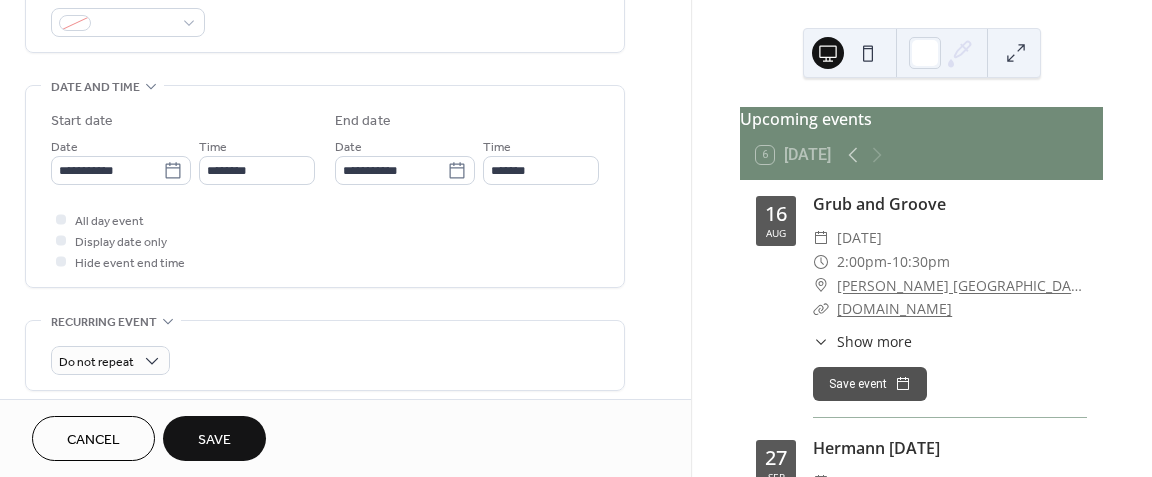 scroll, scrollTop: 564, scrollLeft: 0, axis: vertical 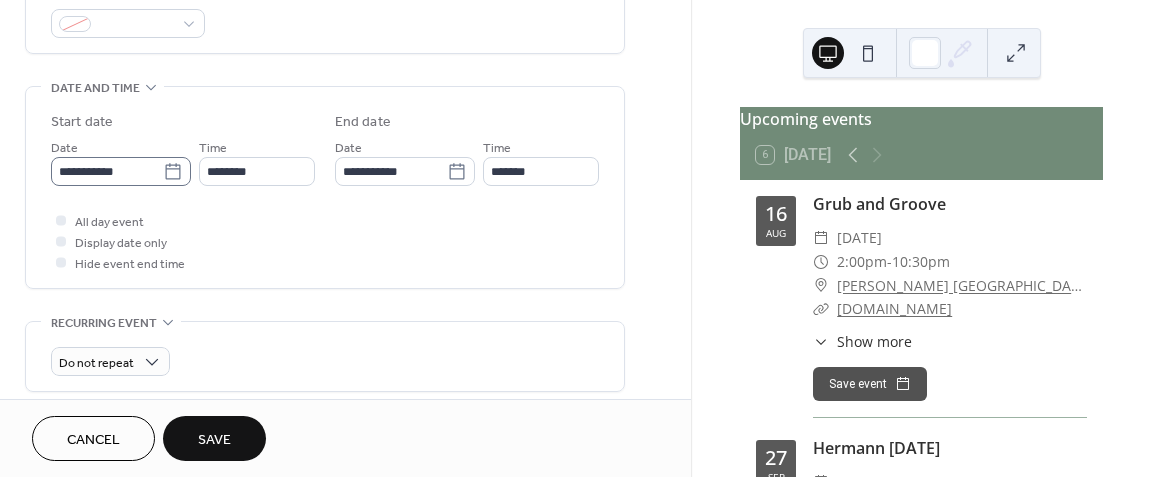 click 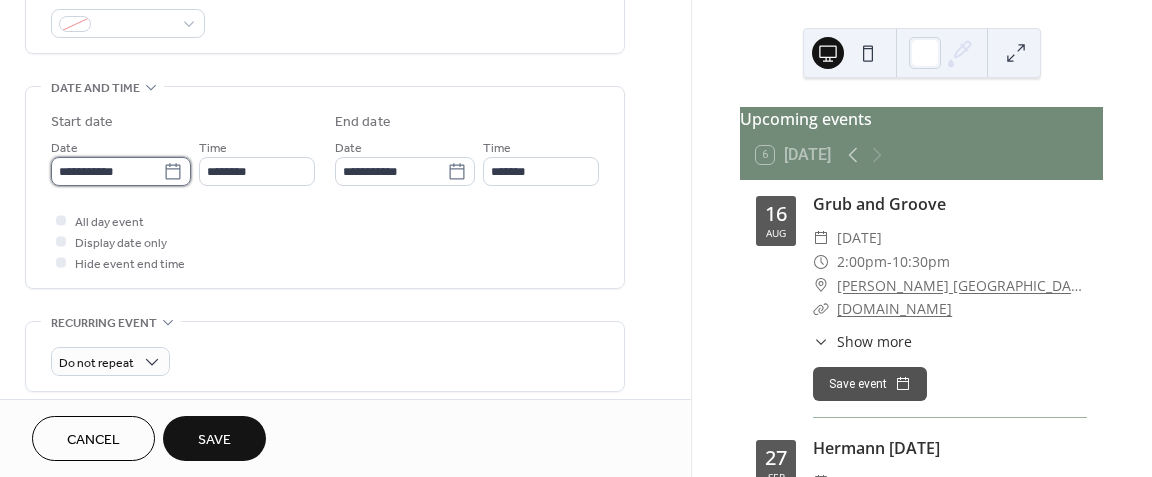 click on "**********" at bounding box center (107, 171) 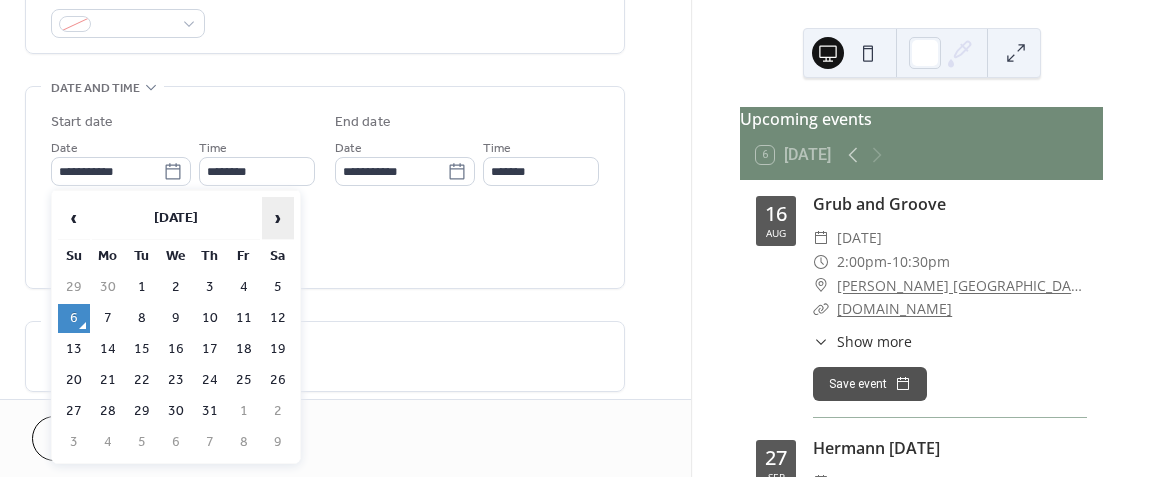 click on "›" at bounding box center [278, 218] 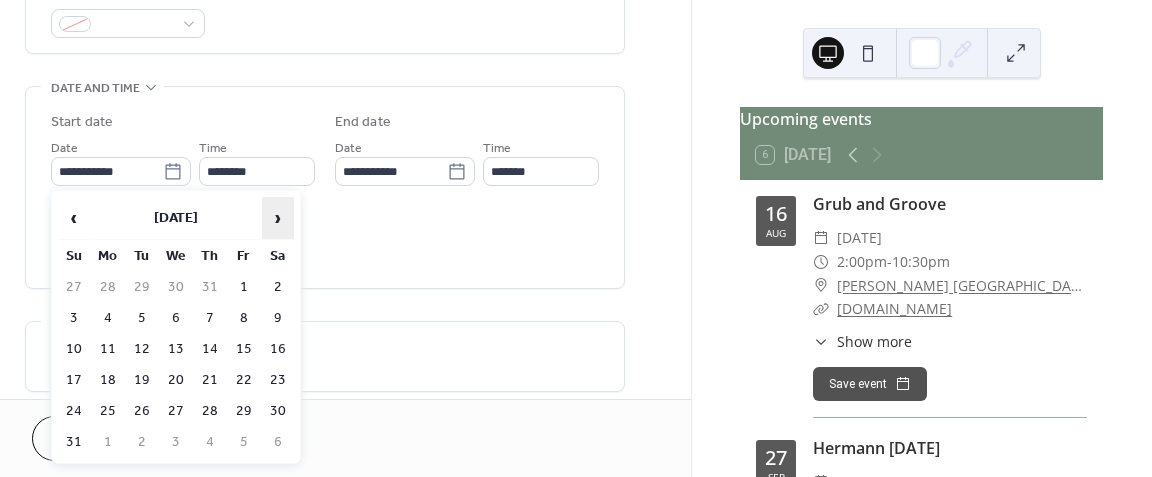 click on "›" at bounding box center (278, 218) 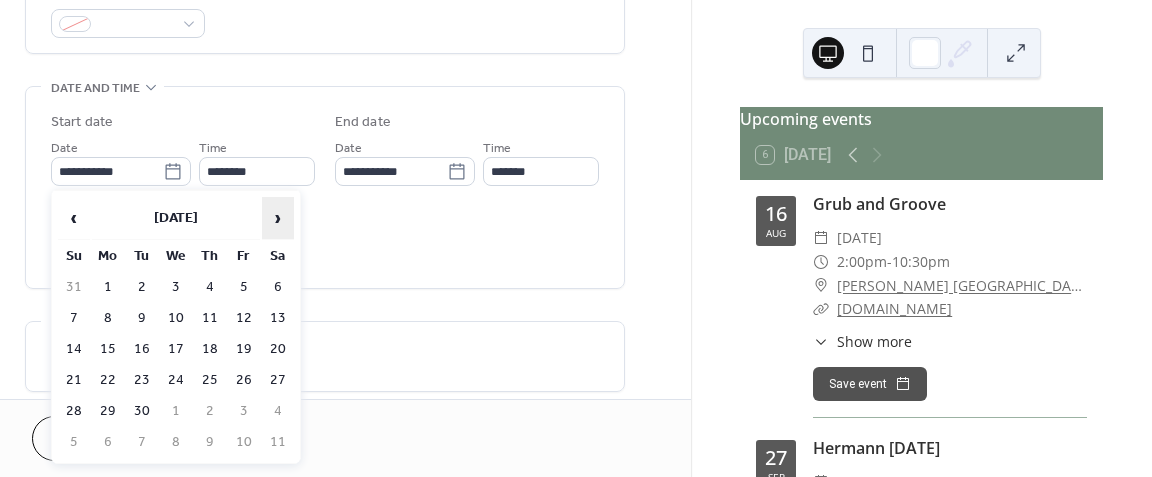 click on "›" at bounding box center (278, 218) 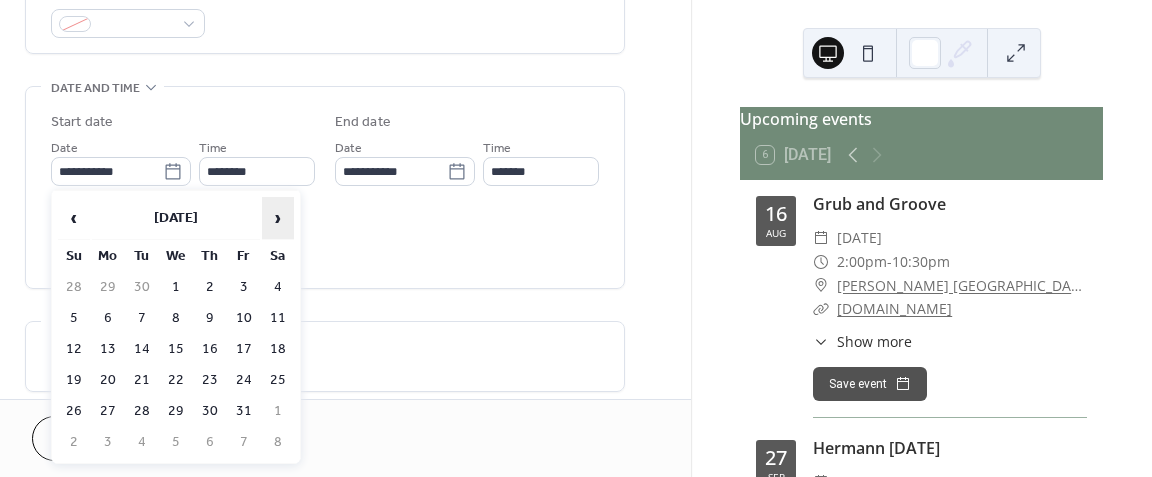 click on "›" at bounding box center (278, 218) 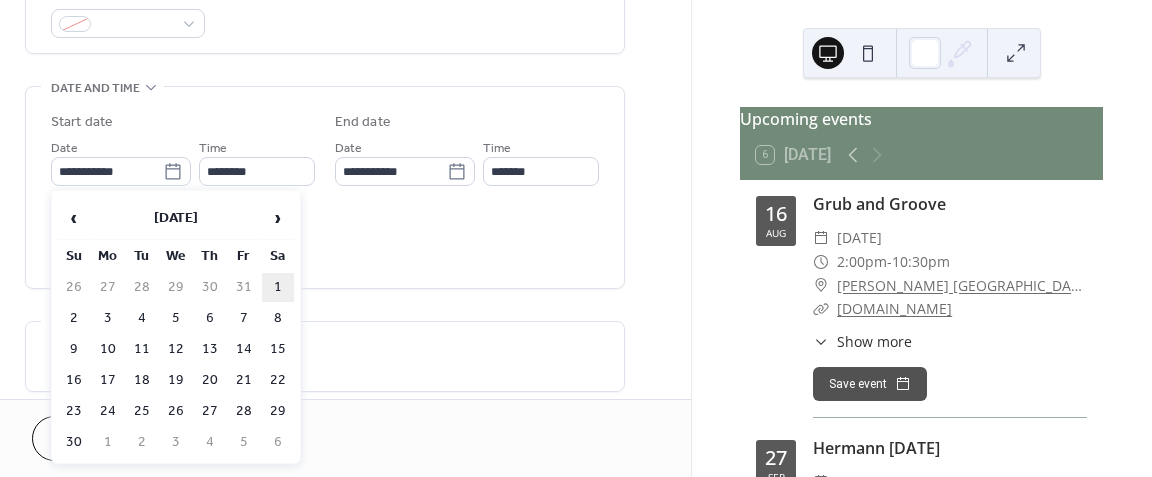 click on "1" at bounding box center (278, 287) 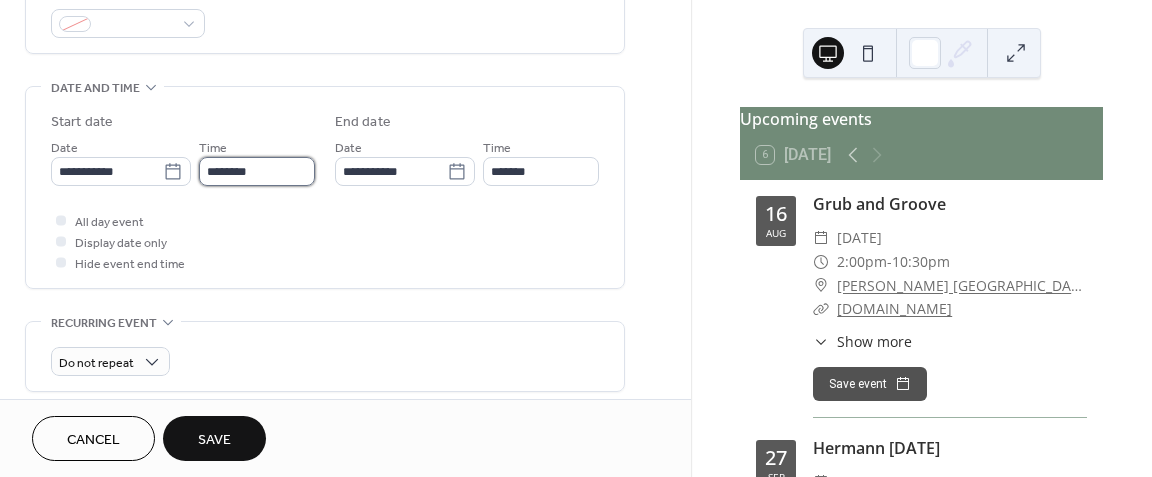 click on "********" at bounding box center (257, 171) 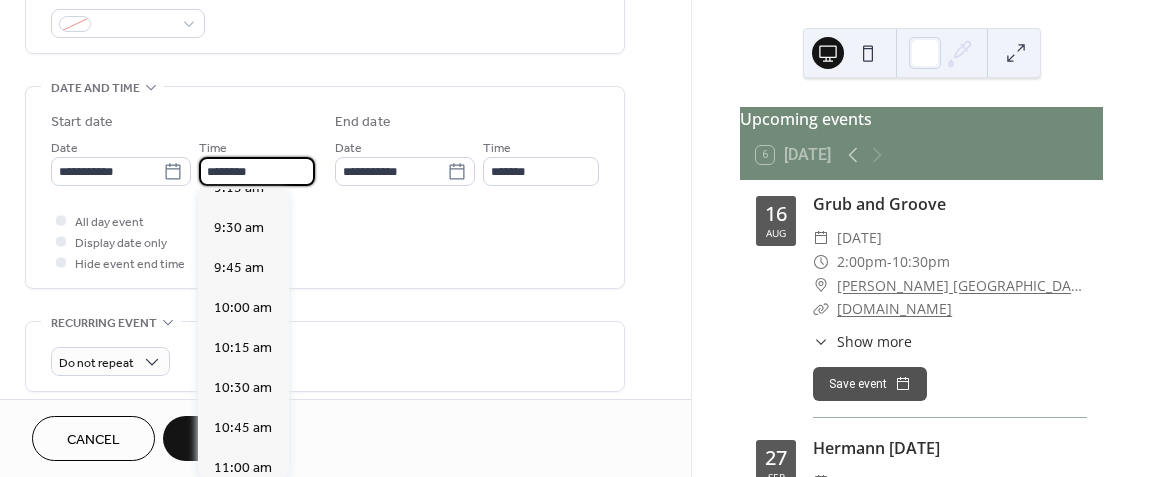 scroll, scrollTop: 1500, scrollLeft: 0, axis: vertical 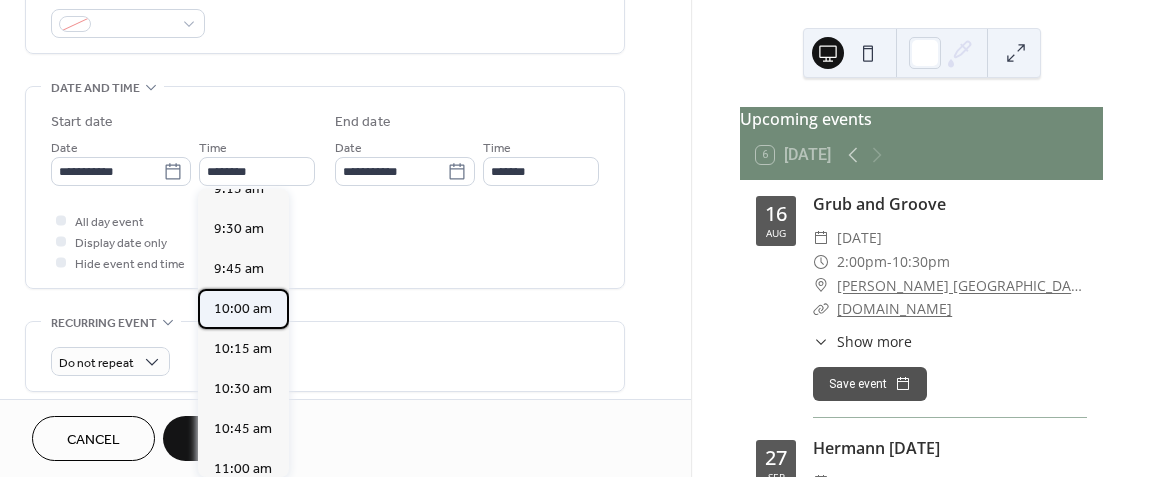 click on "10:00 am" at bounding box center [243, 309] 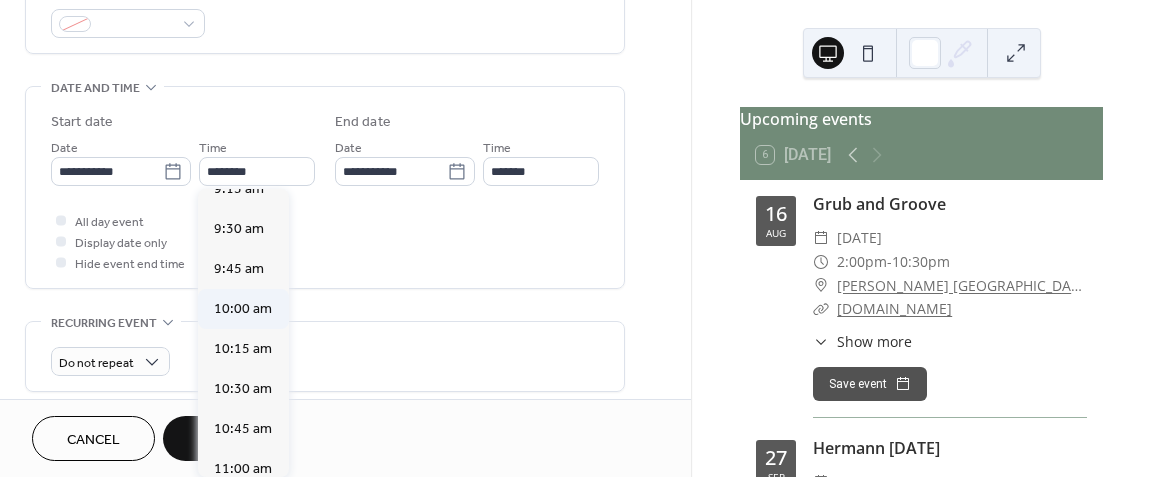 type on "********" 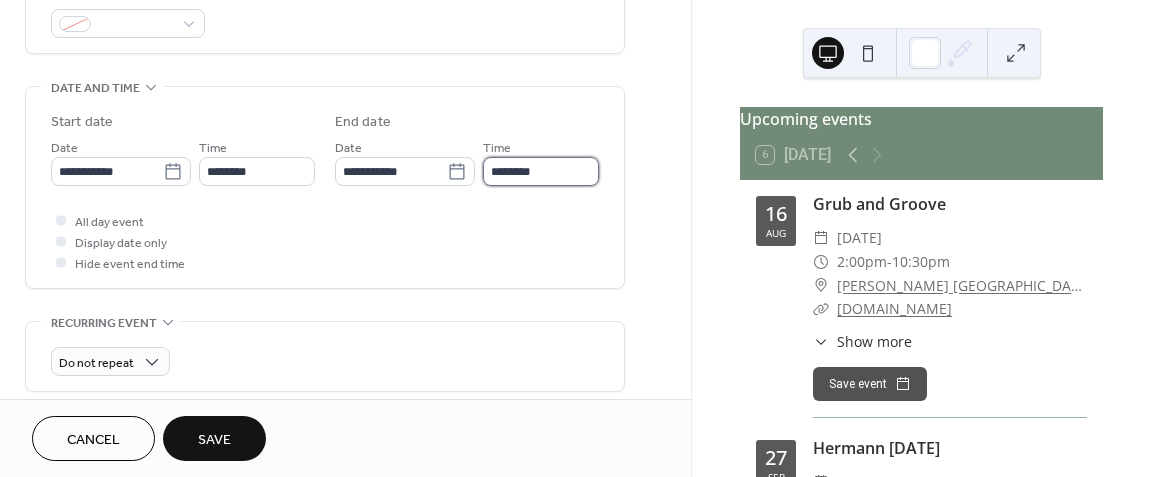 click on "********" at bounding box center (541, 171) 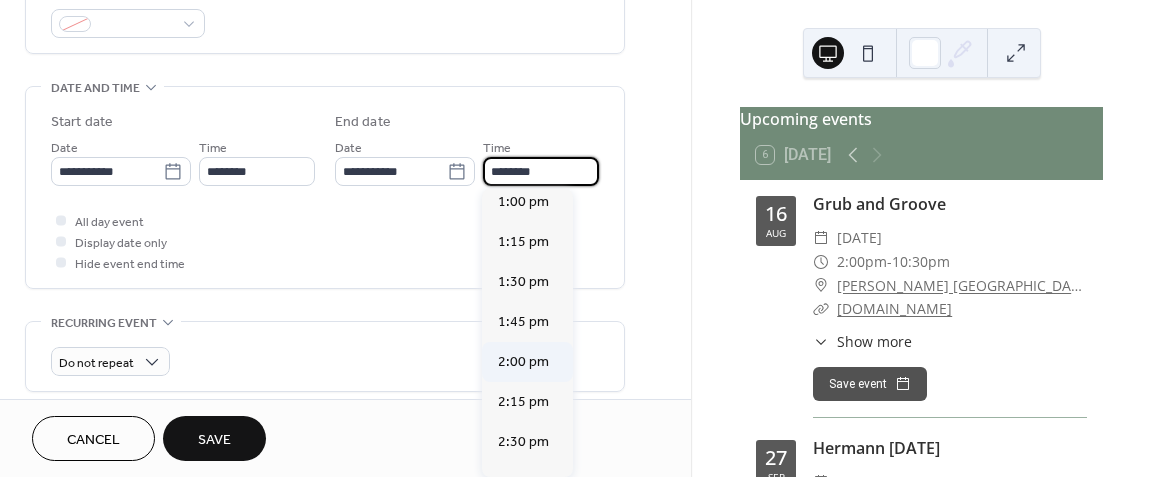 scroll, scrollTop: 449, scrollLeft: 0, axis: vertical 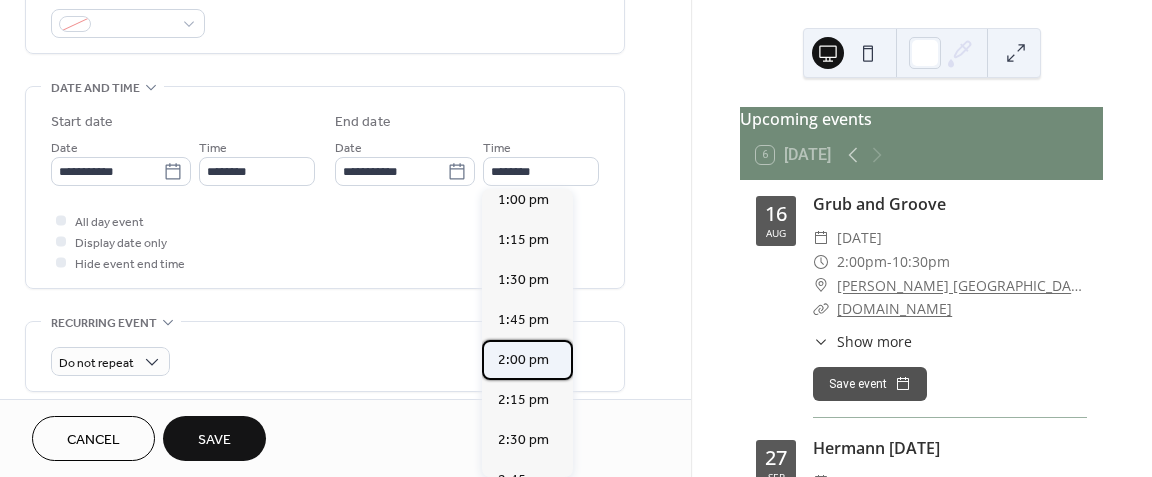 click on "2:00 pm" at bounding box center (523, 360) 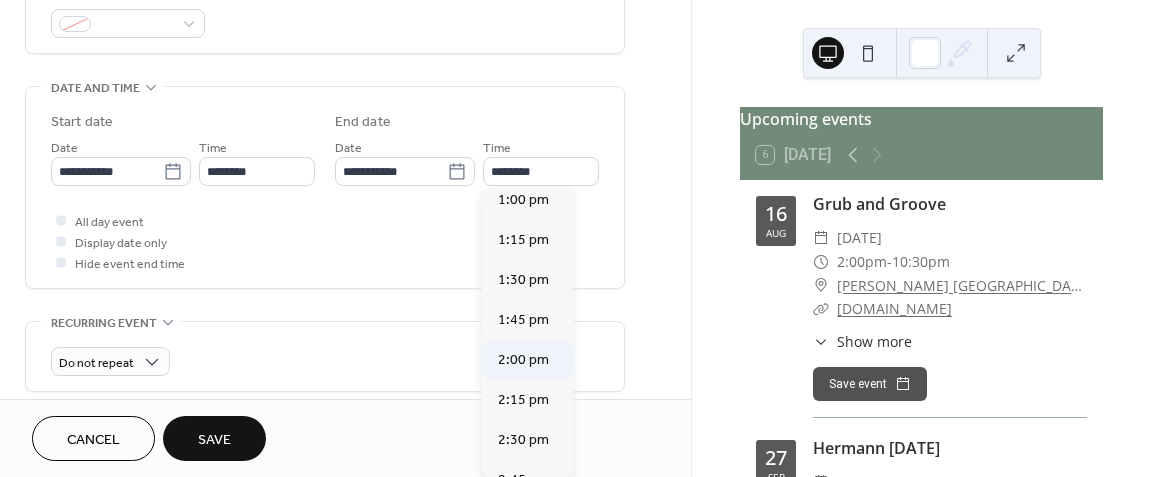 type on "*******" 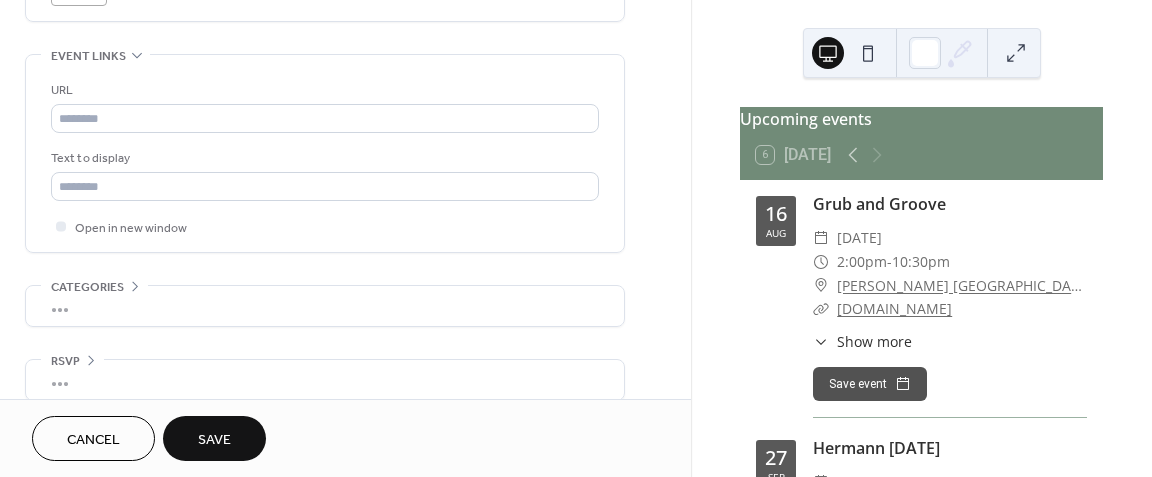 scroll, scrollTop: 1080, scrollLeft: 0, axis: vertical 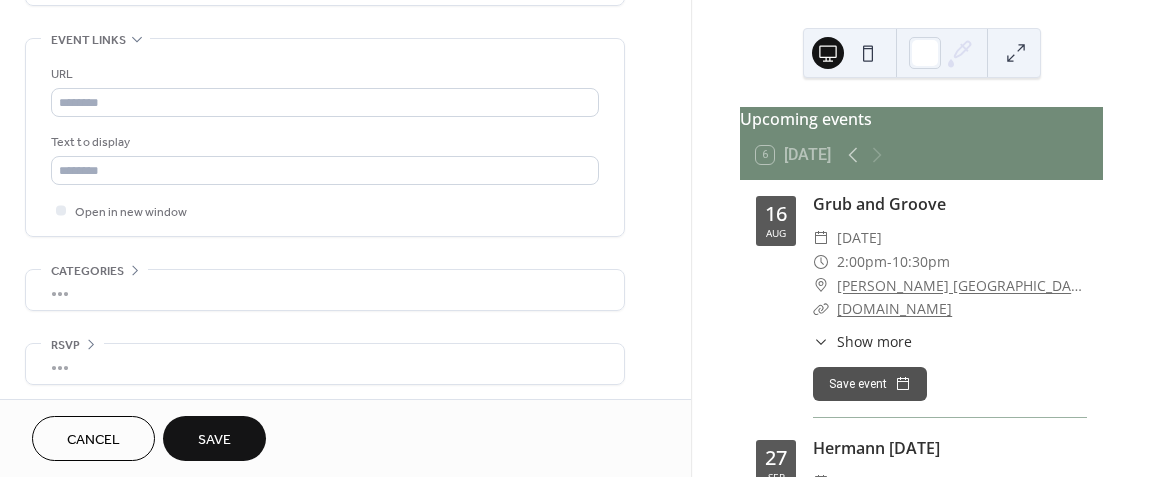 click on "Save" at bounding box center (214, 440) 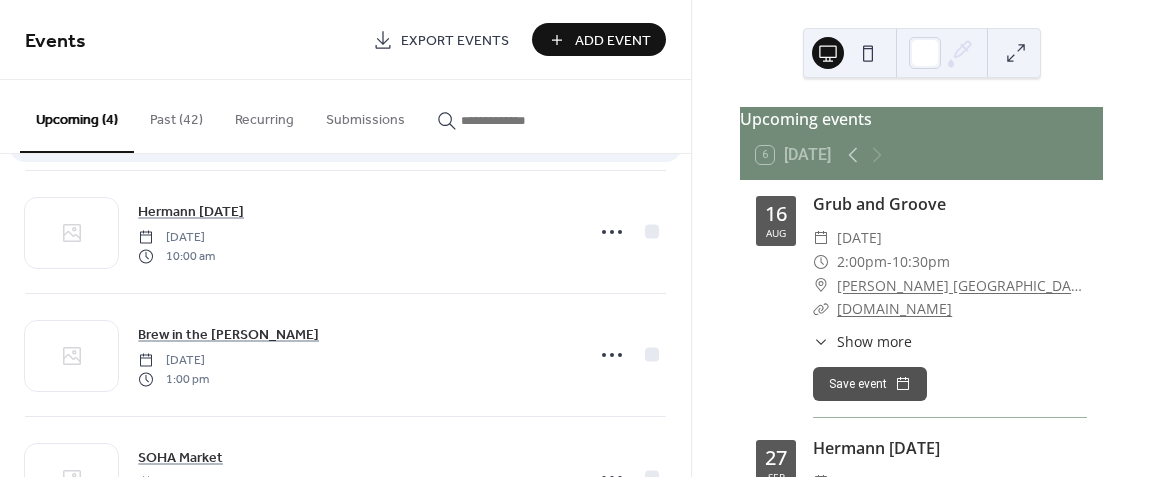 scroll, scrollTop: 0, scrollLeft: 0, axis: both 